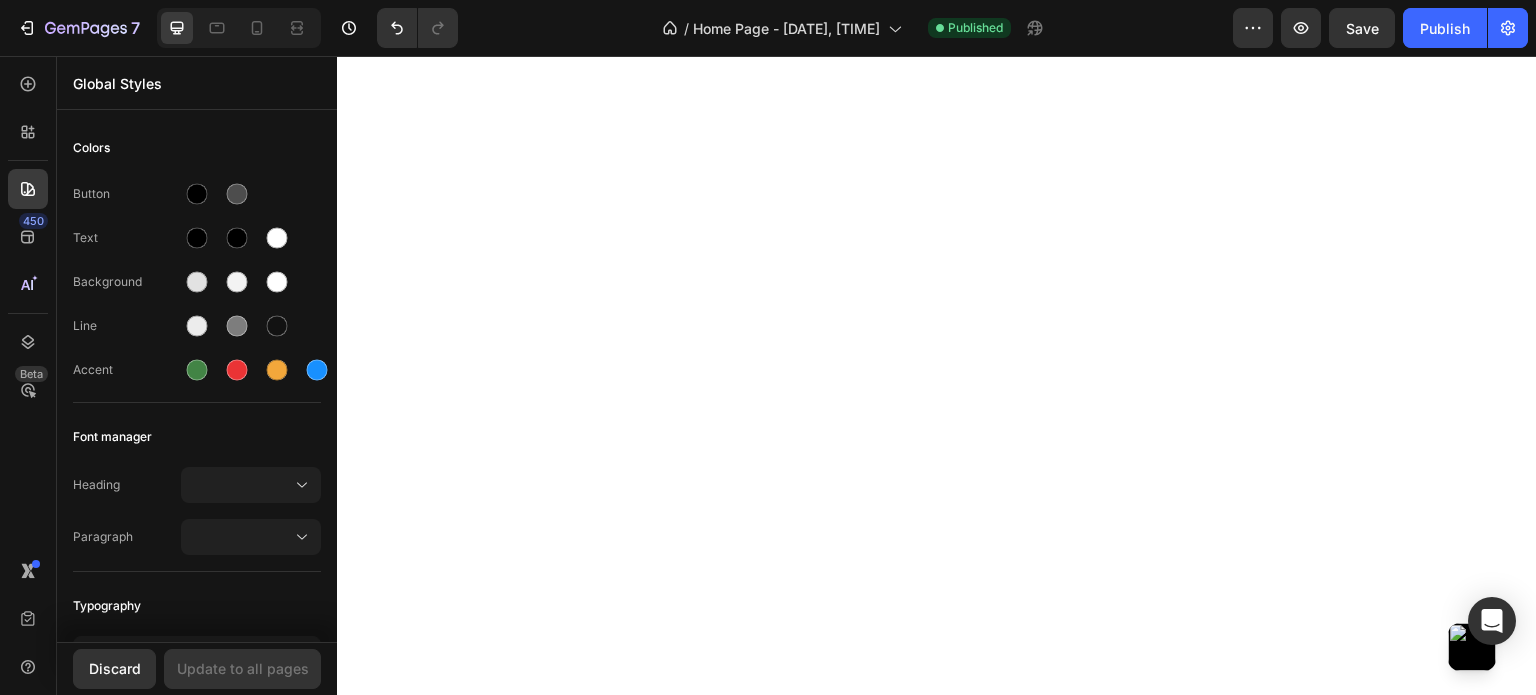 scroll, scrollTop: 0, scrollLeft: 0, axis: both 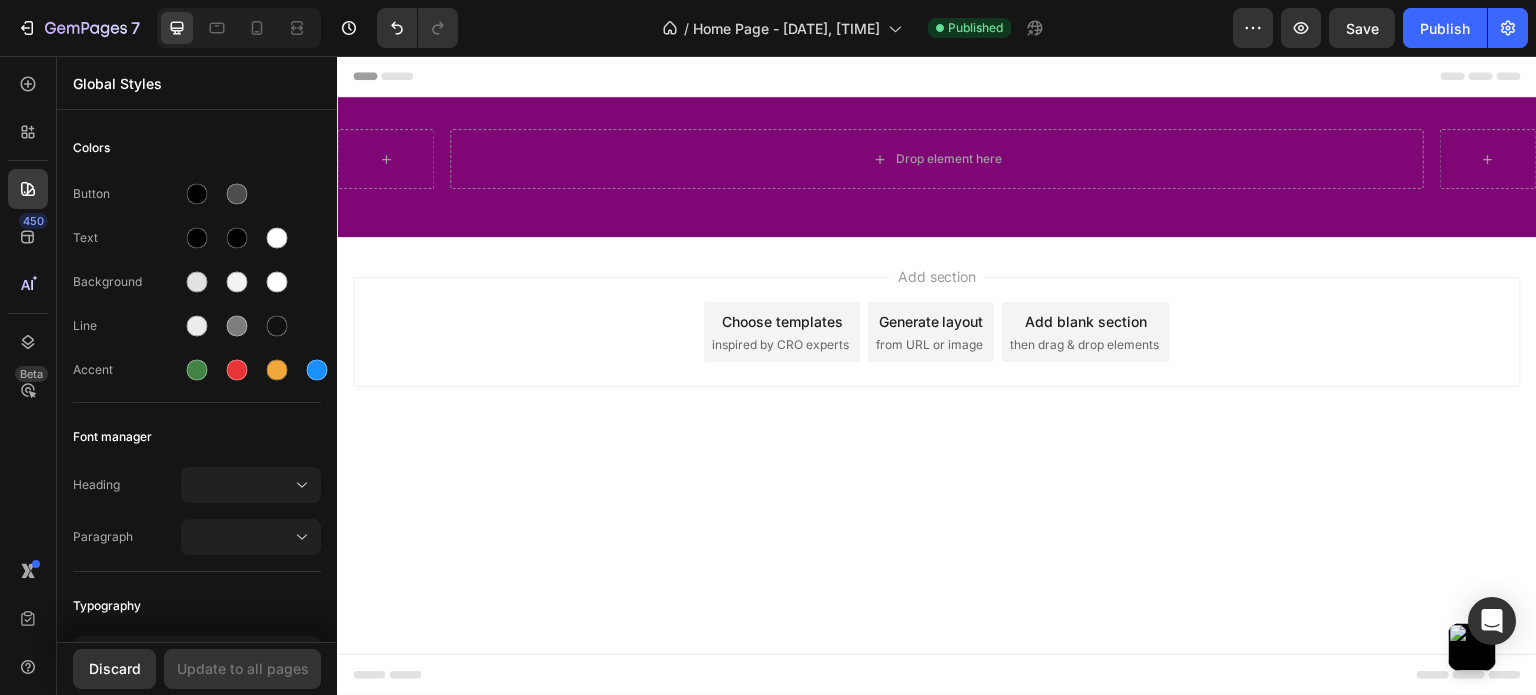 click on "Header
Drop element here
Row Section 1 Root Start with Sections from sidebar Add sections Add elements Start with Generating from URL or image Add section Choose templates inspired by CRO experts Generate layout from URL or image Add blank section then drag & drop elements Footer" at bounding box center (937, 376) 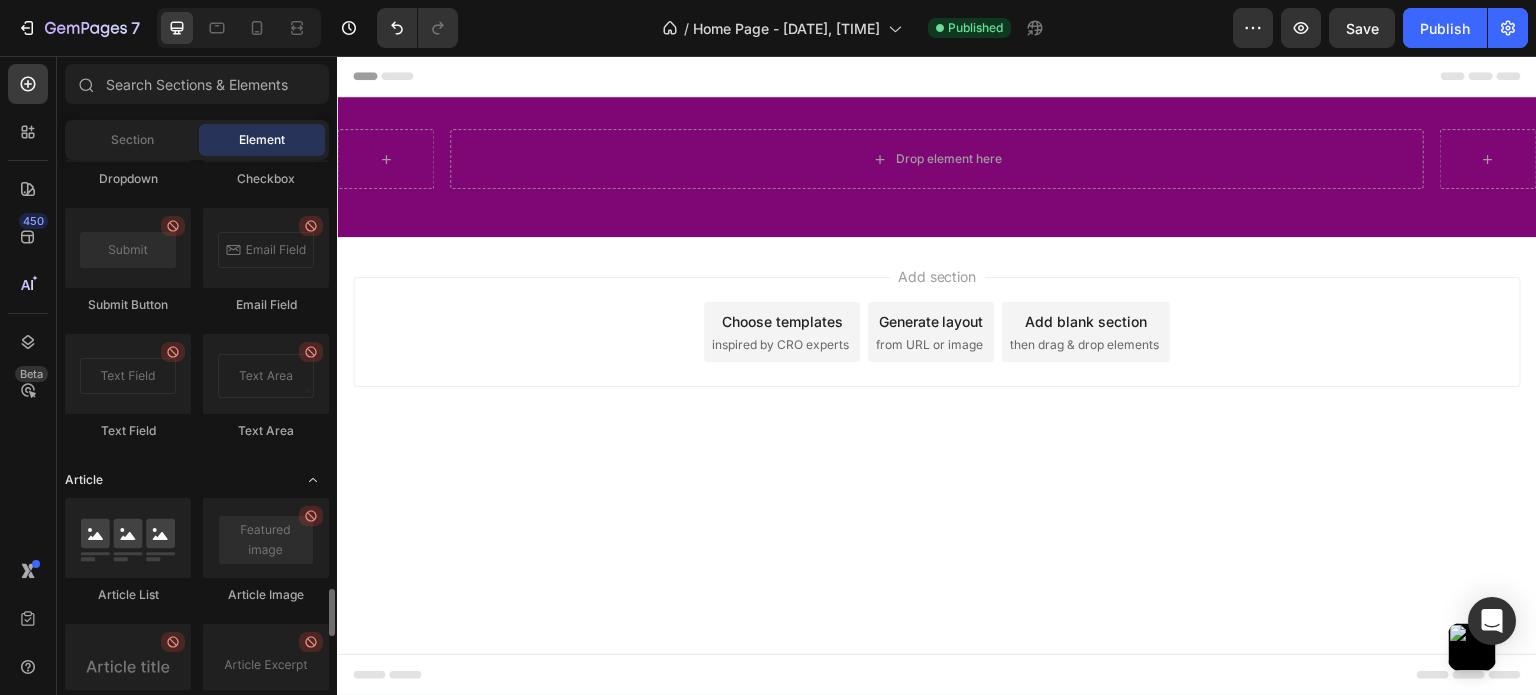 scroll, scrollTop: 4696, scrollLeft: 0, axis: vertical 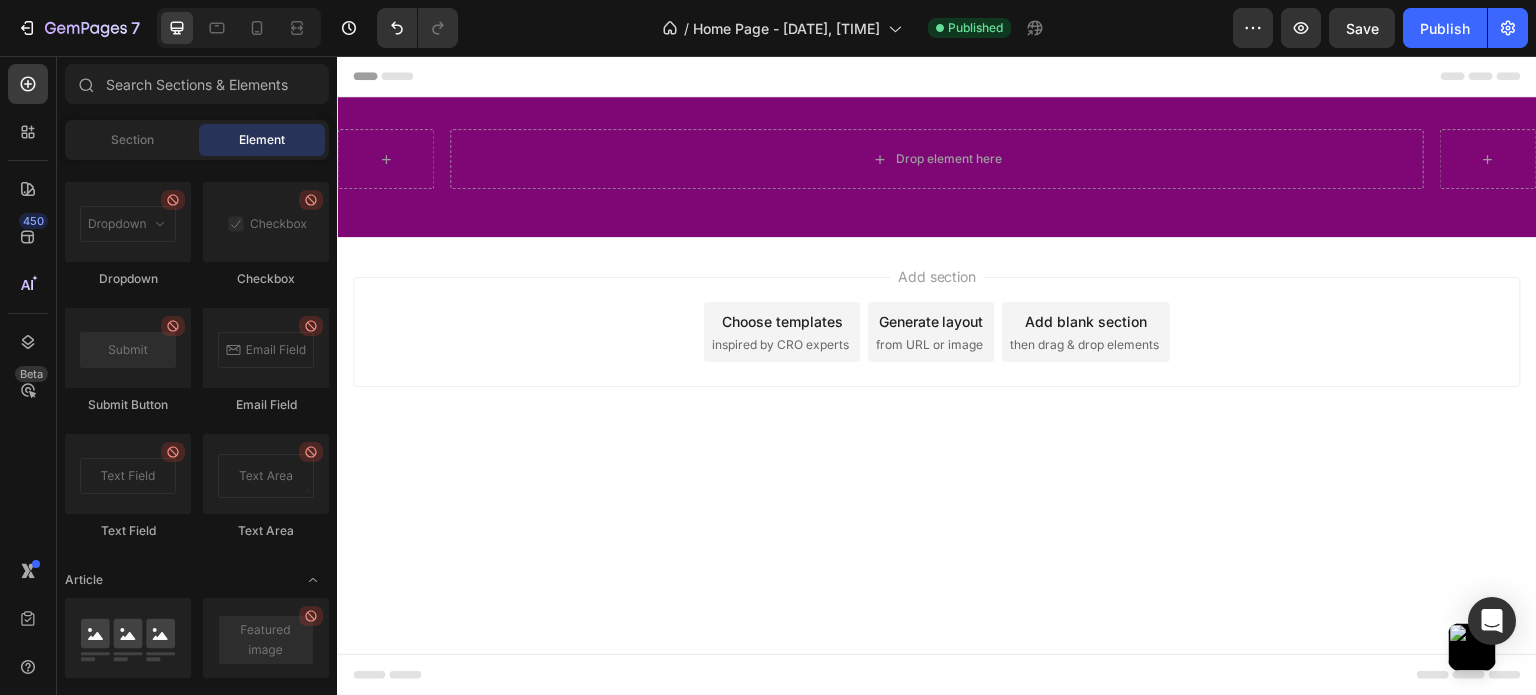 drag, startPoint x: 465, startPoint y: 476, endPoint x: 578, endPoint y: 456, distance: 114.75626 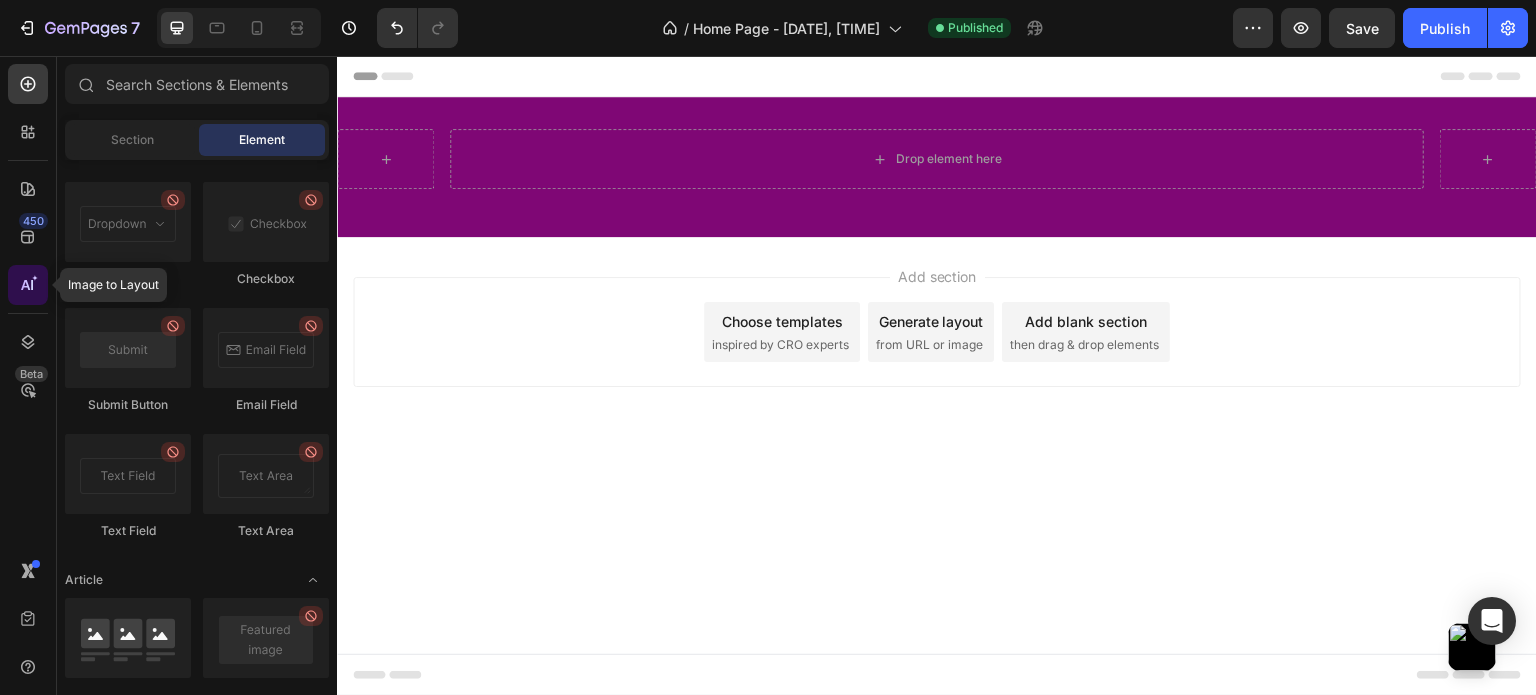 click 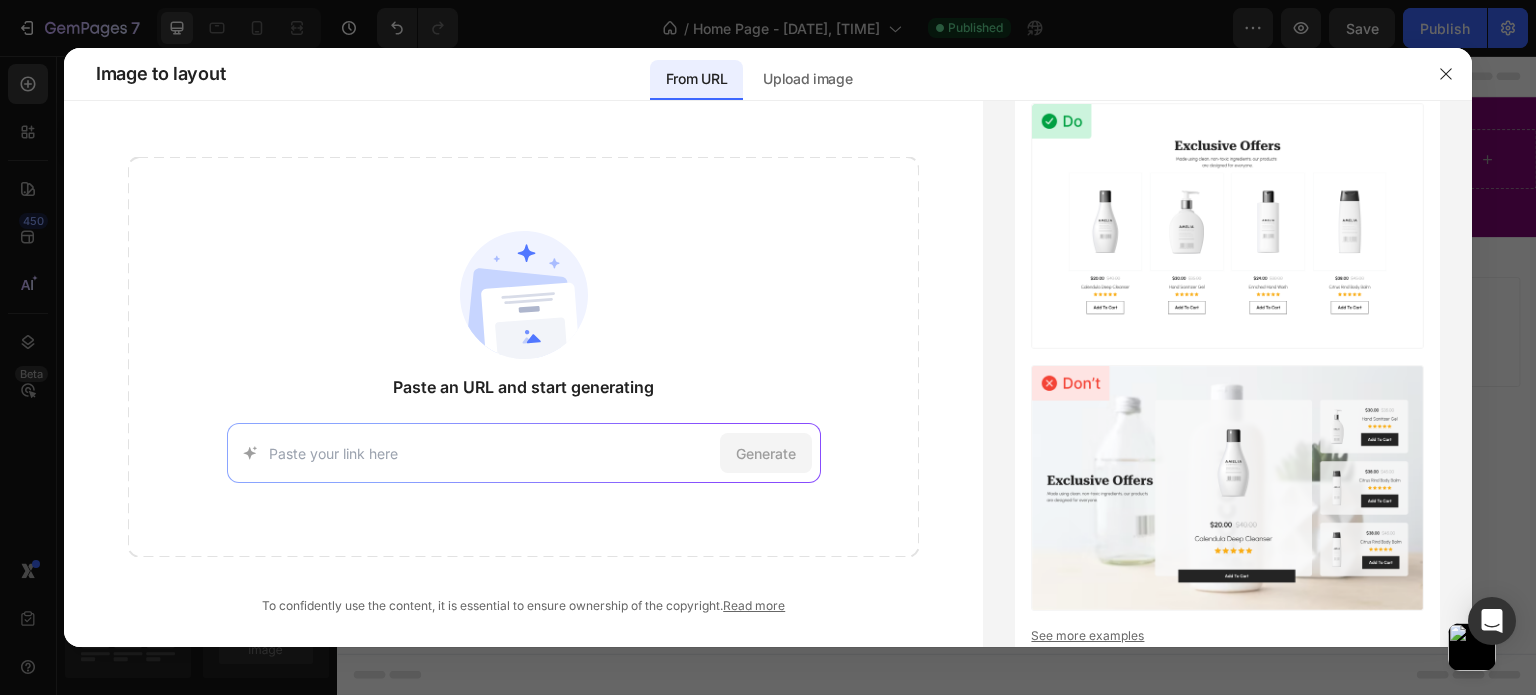 click at bounding box center [490, 453] 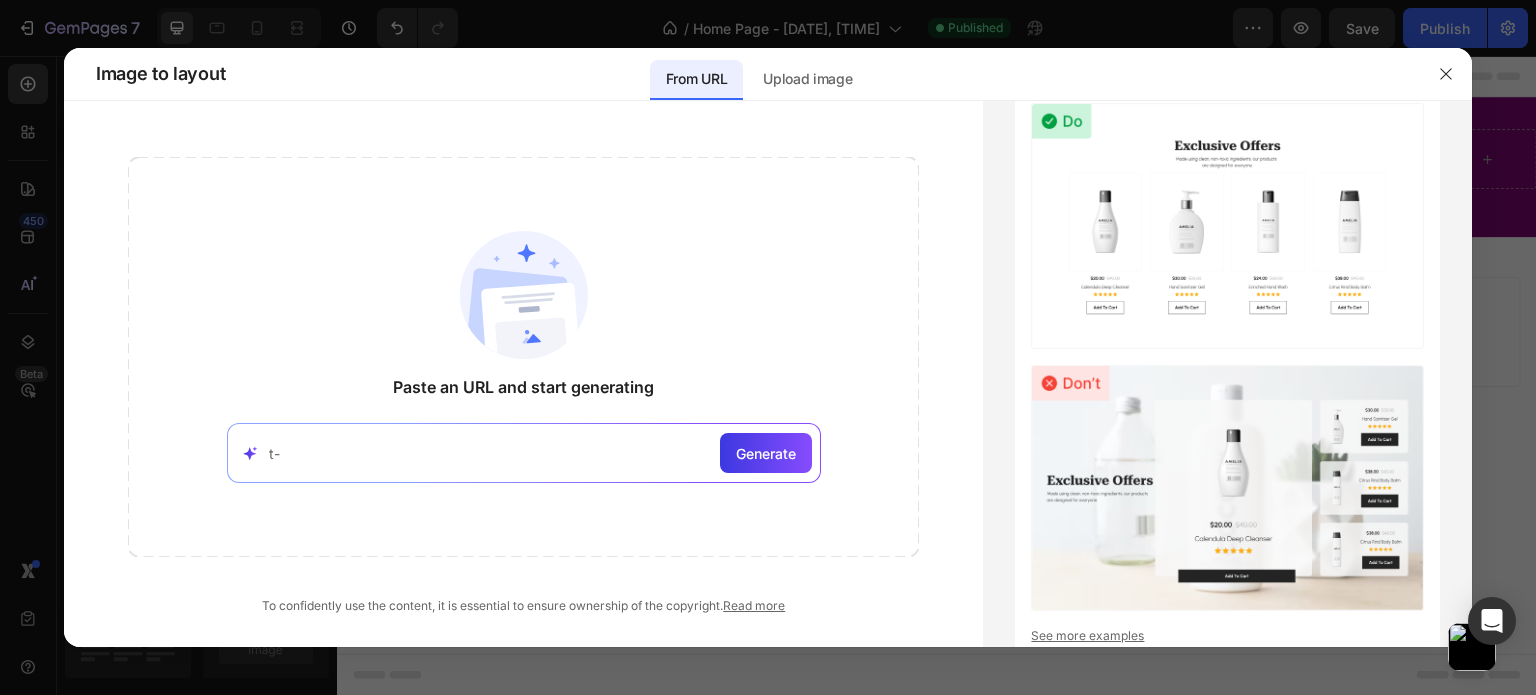 type on "t" 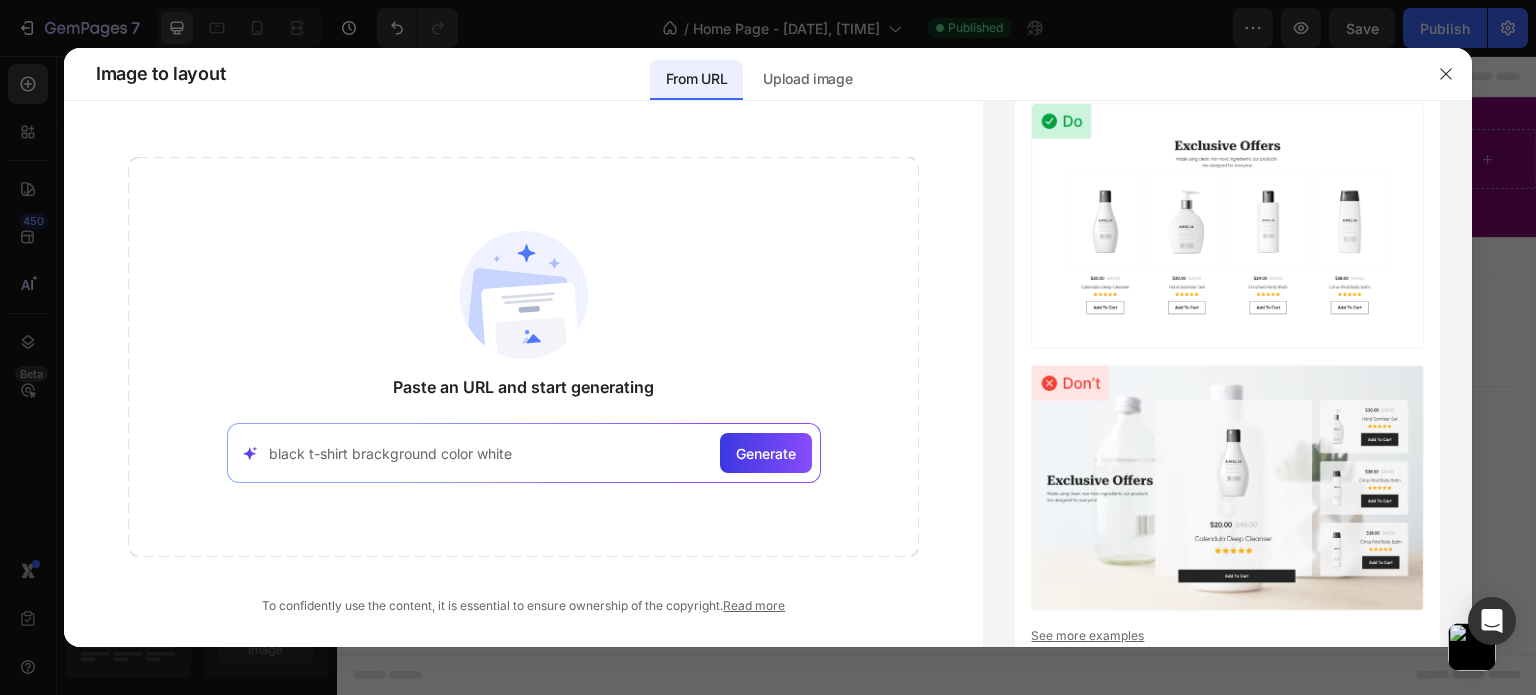 type on "black t-shirt brackground color white" 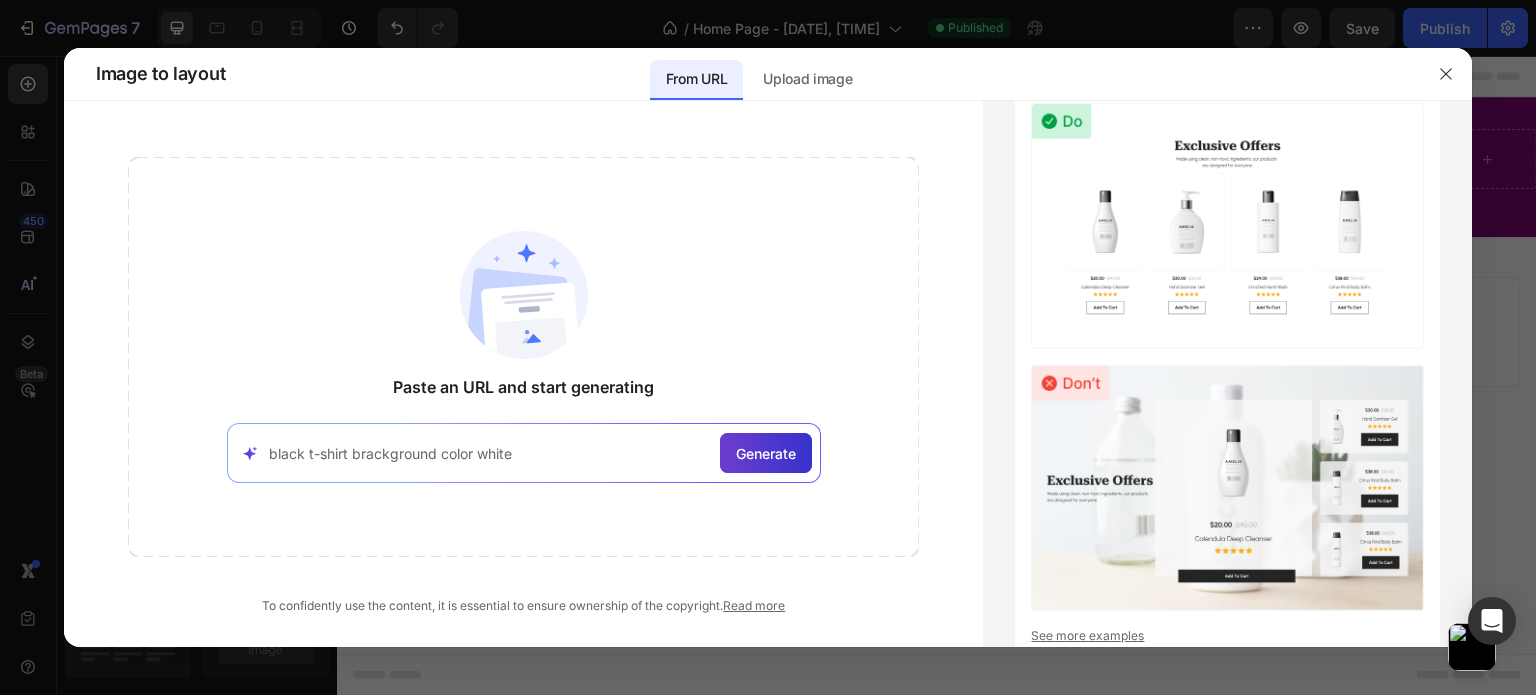 click on "Generate" 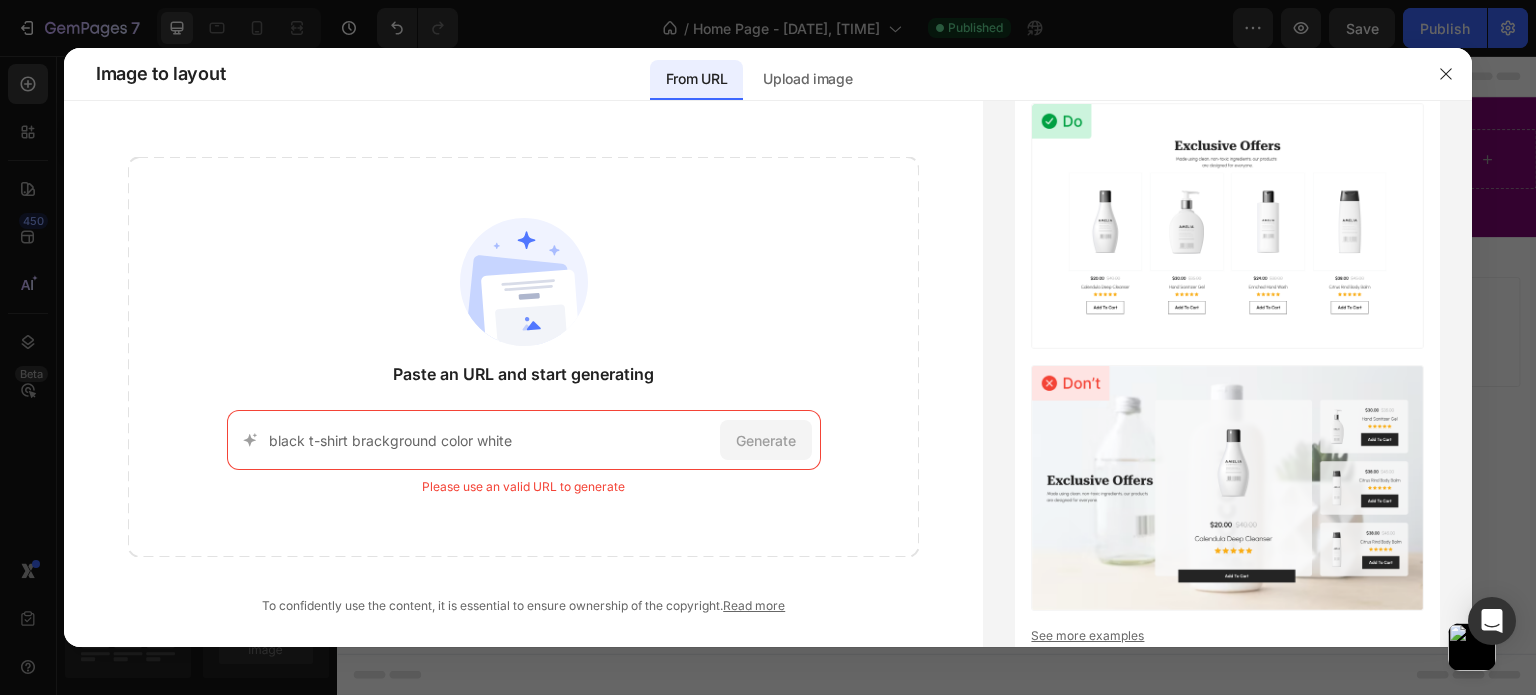 click on "black t-shirt brackground color white Generate" at bounding box center [524, 440] 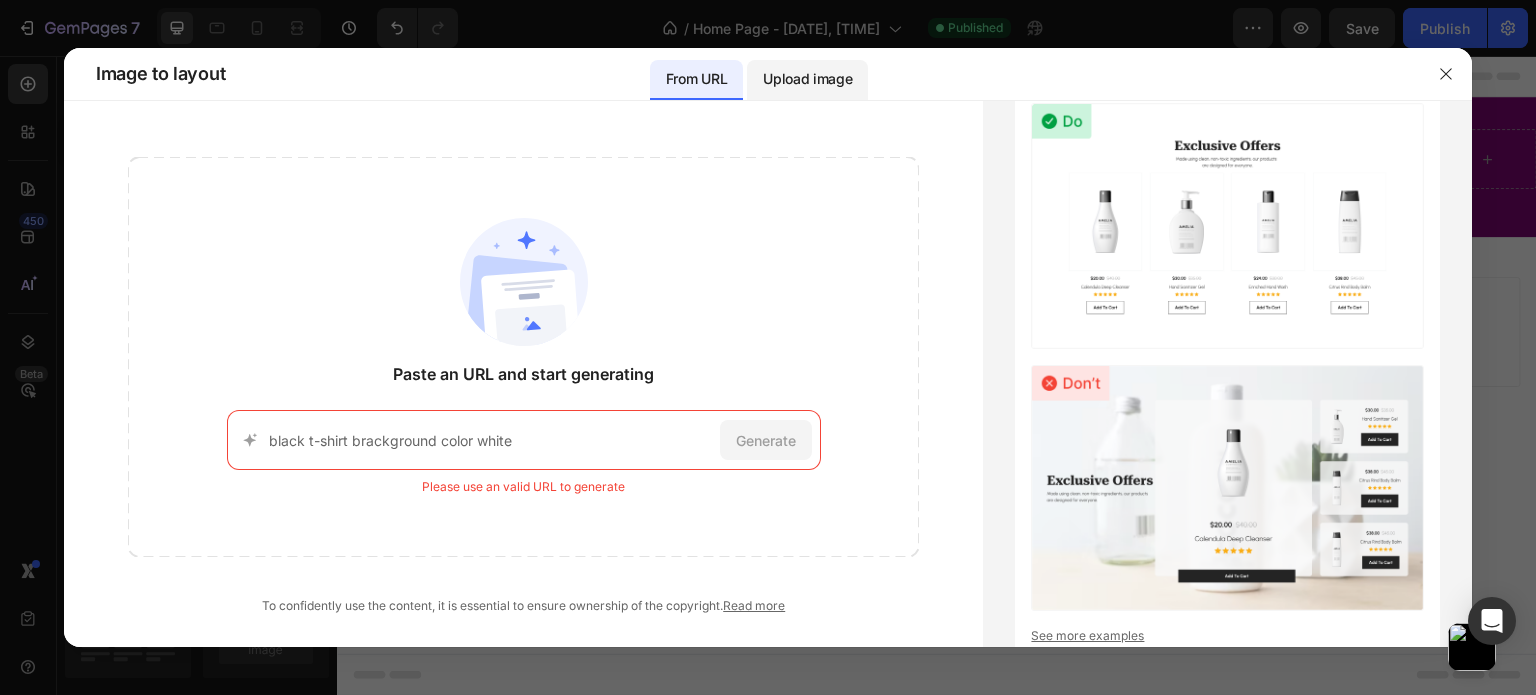 click on "Upload image" at bounding box center (807, 80) 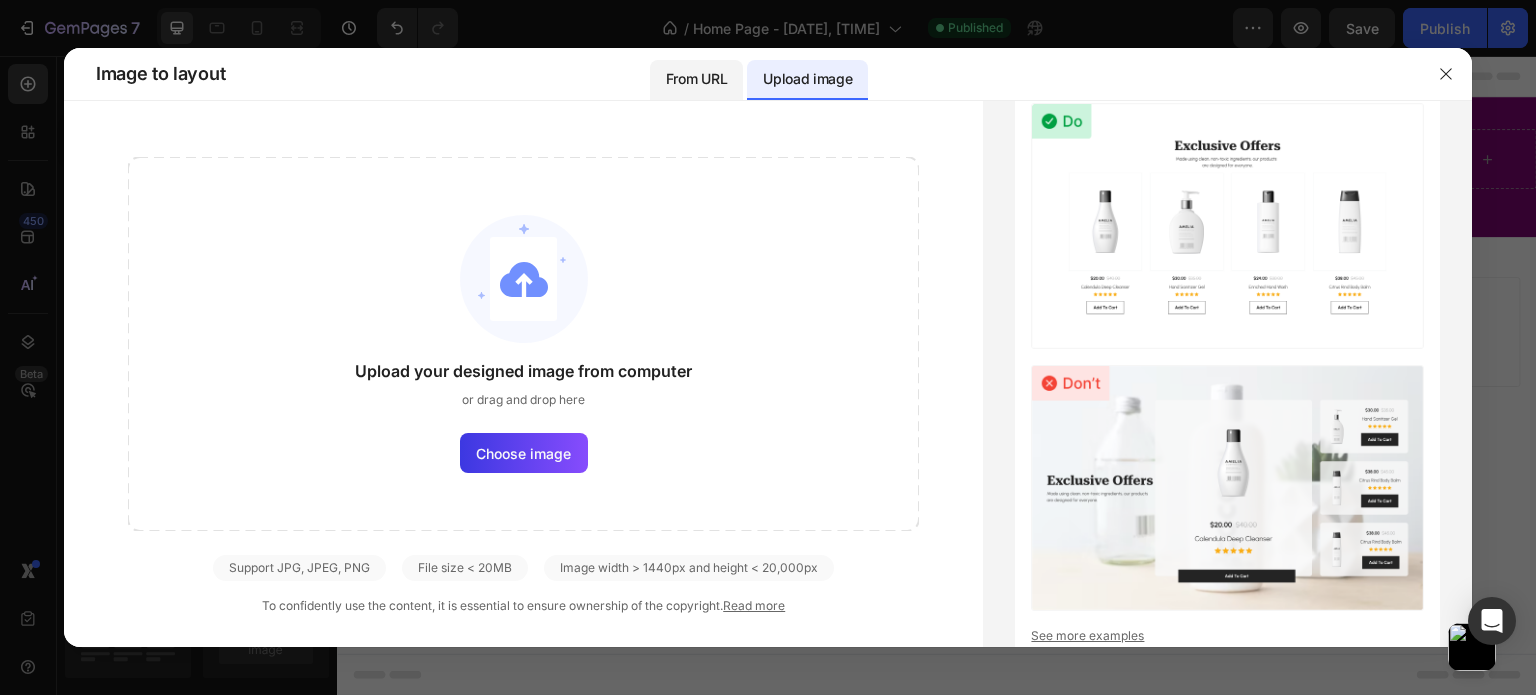 click on "From URL" at bounding box center [696, 80] 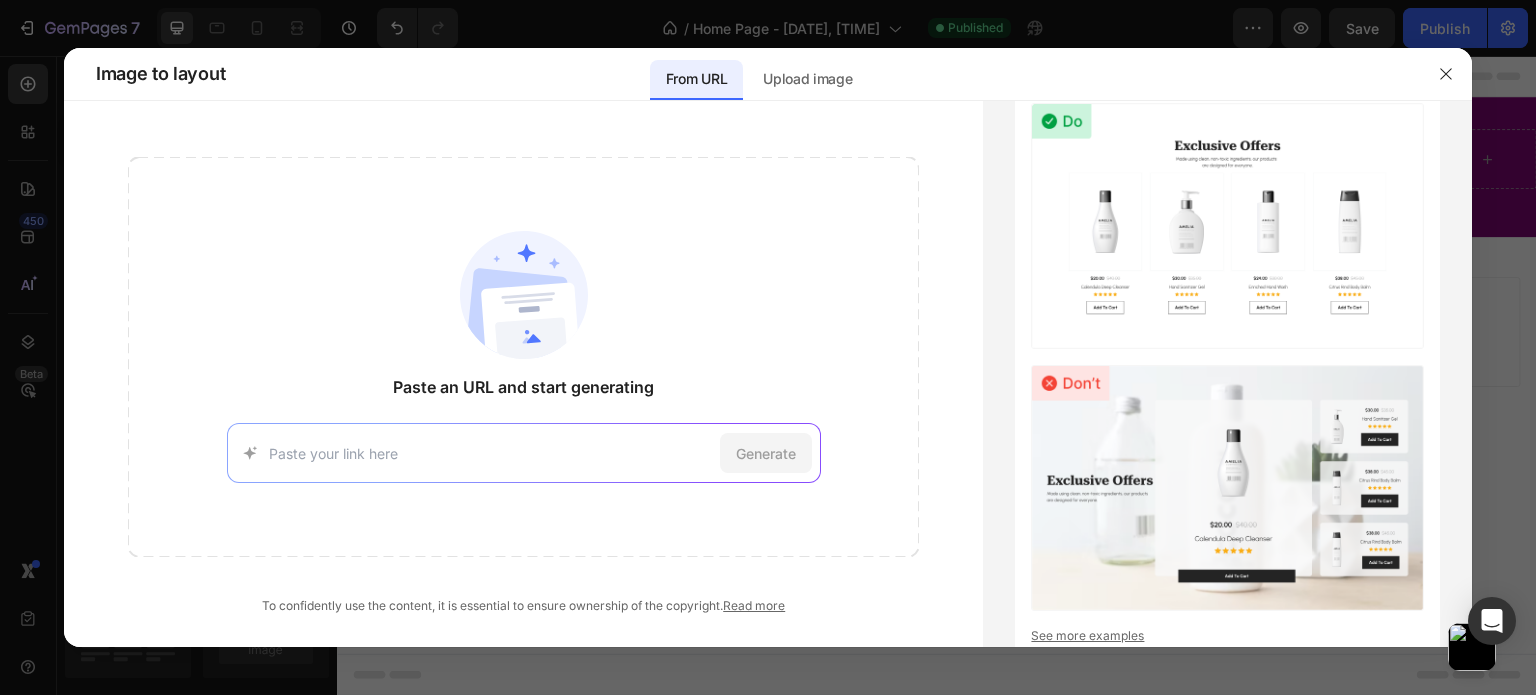 click on "Paste an URL and start generating Generate" 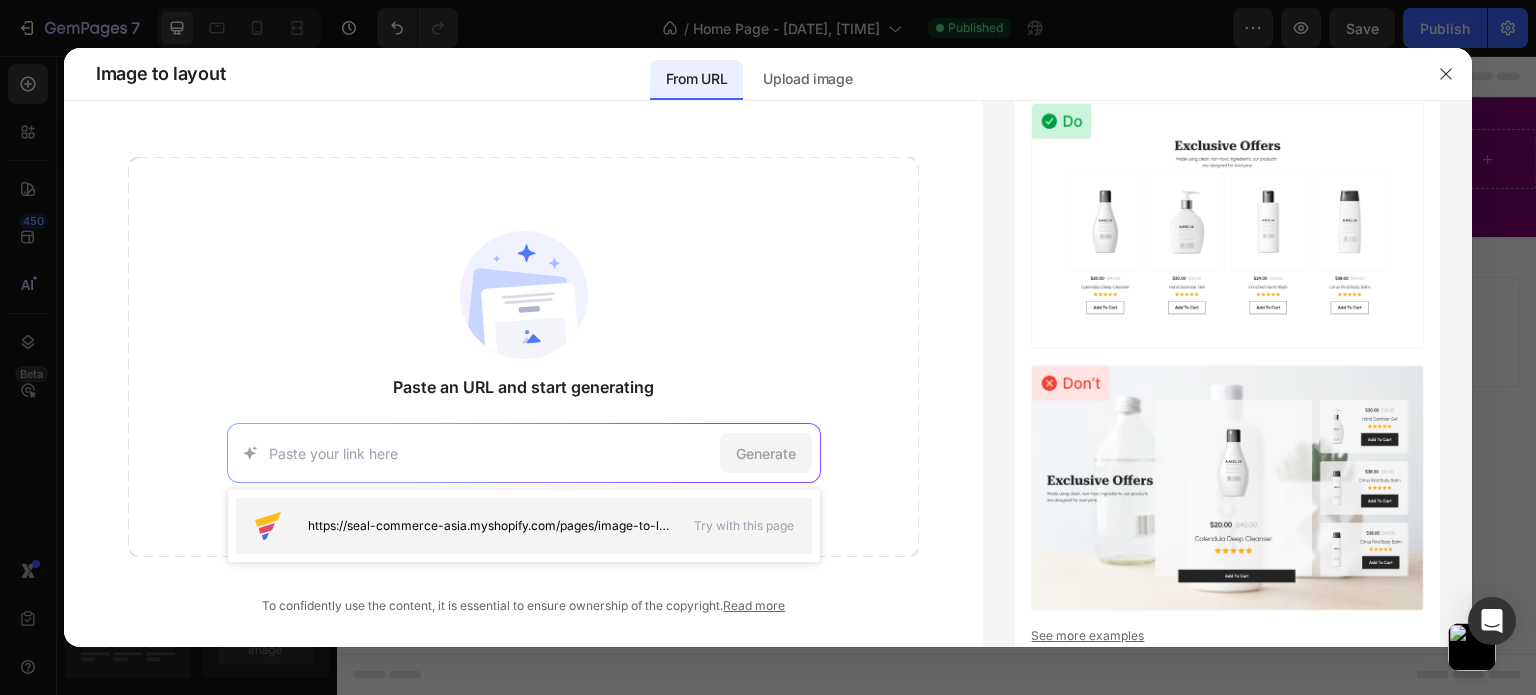 click on "https://seal-commerce-asia.myshopify.com/pages/image-to-layout-demo-page" at bounding box center (489, 526) 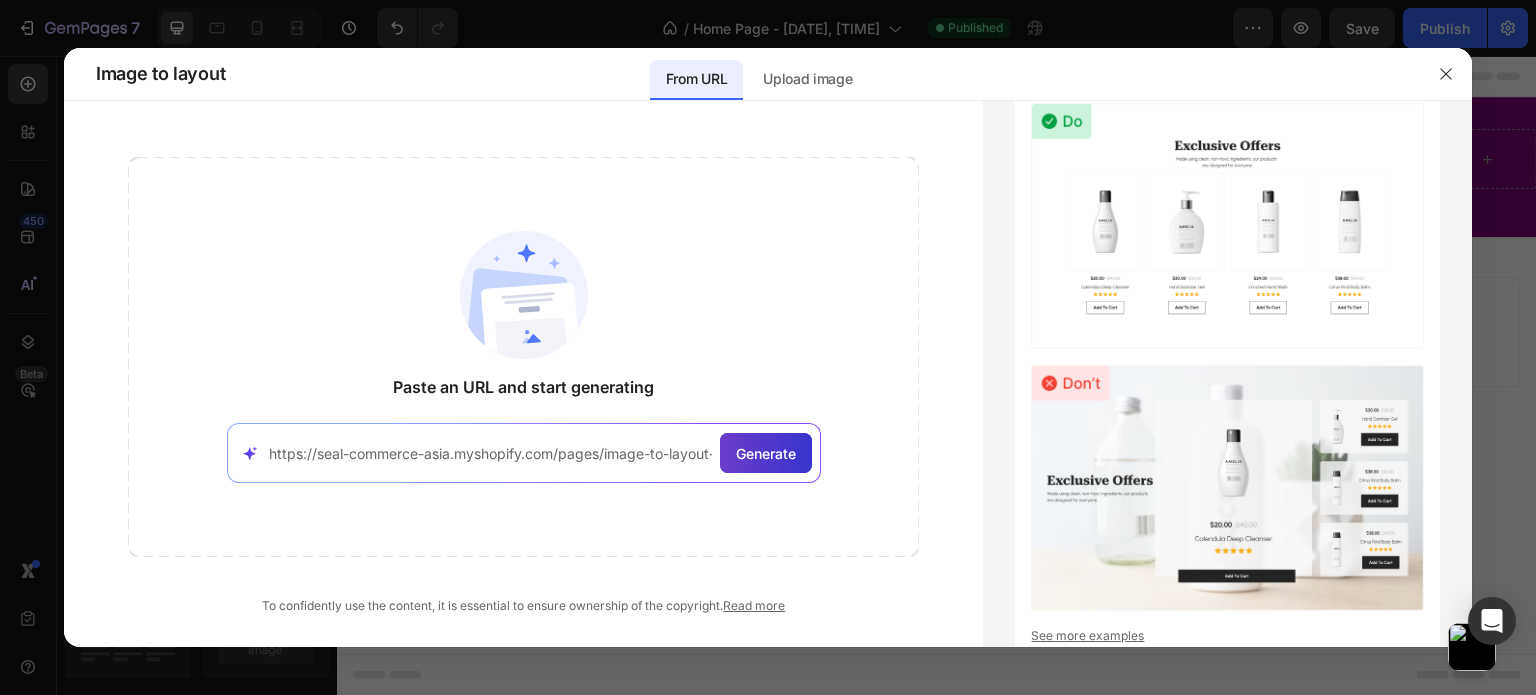 click on "Generate" 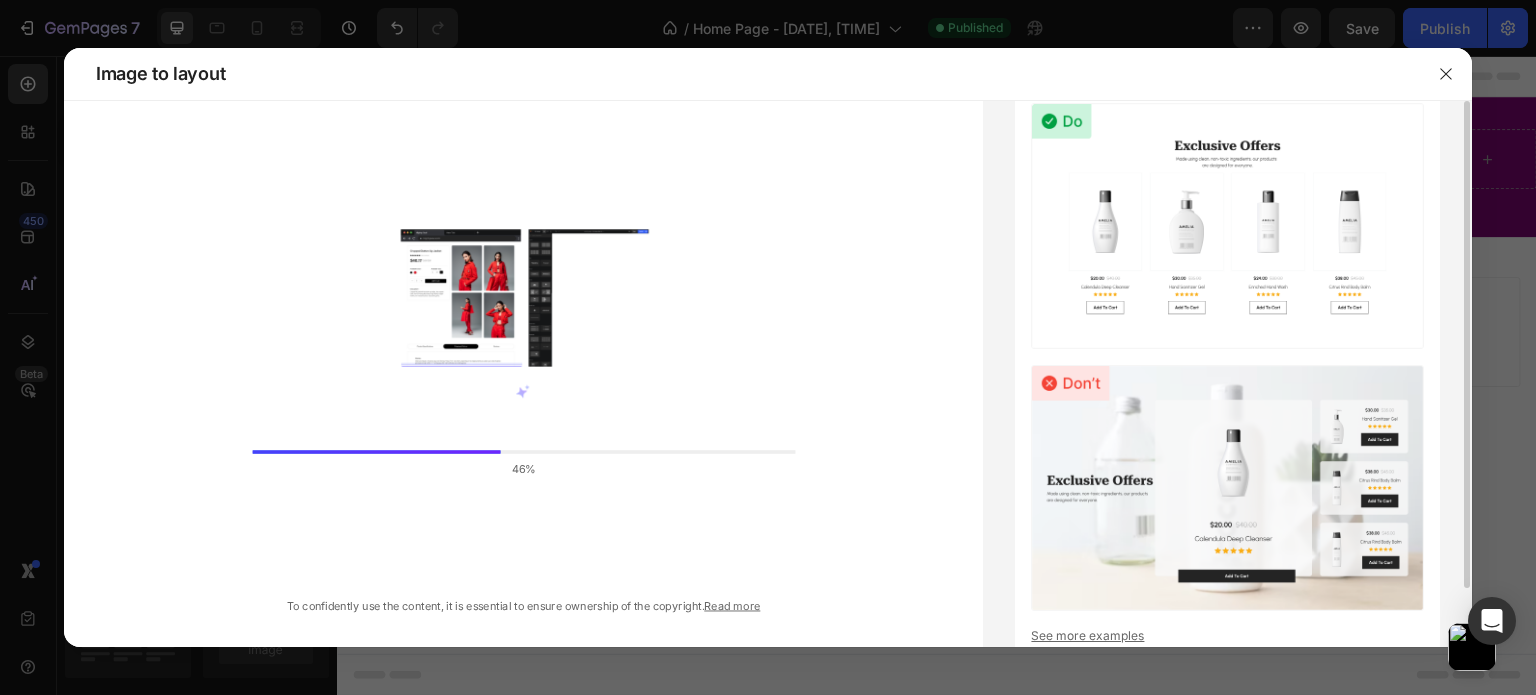 scroll, scrollTop: 65, scrollLeft: 0, axis: vertical 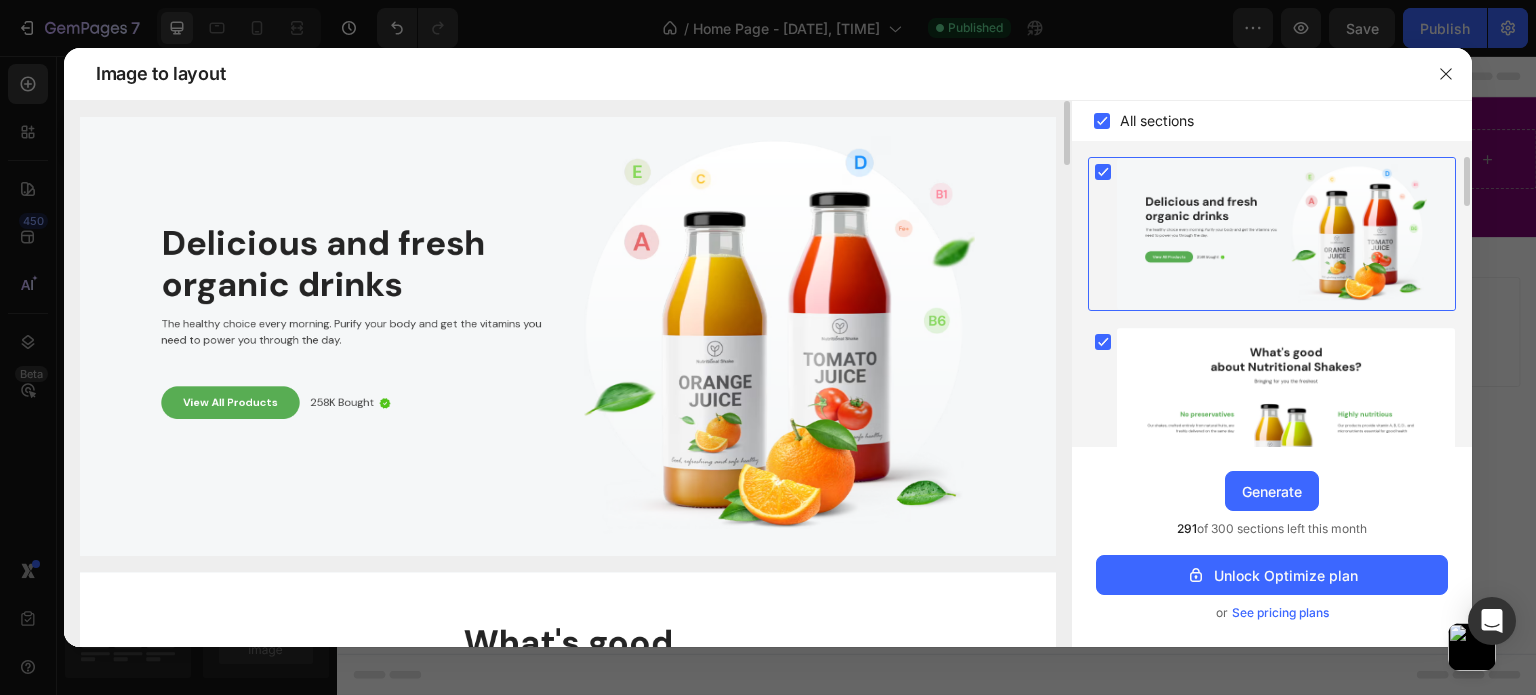 click at bounding box center [568, 336] 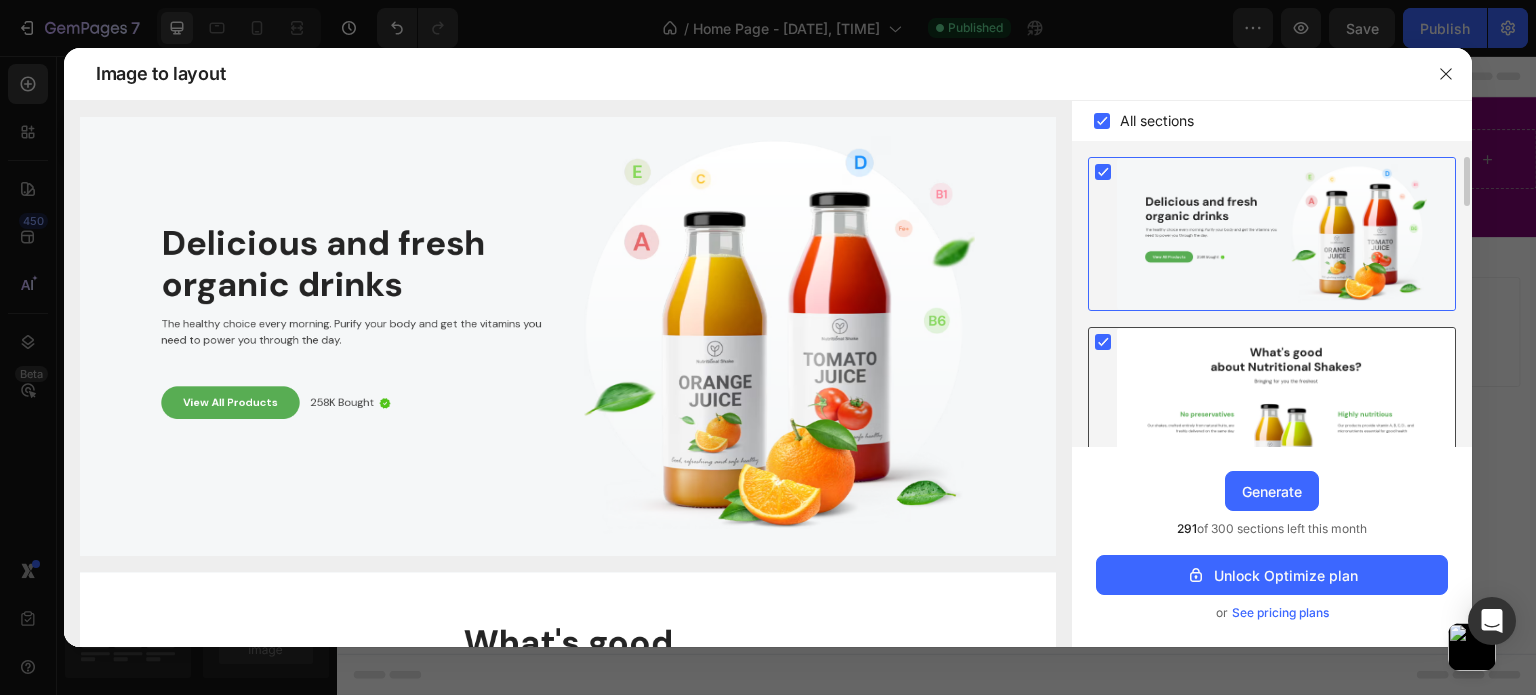 click at bounding box center [1286, 425] 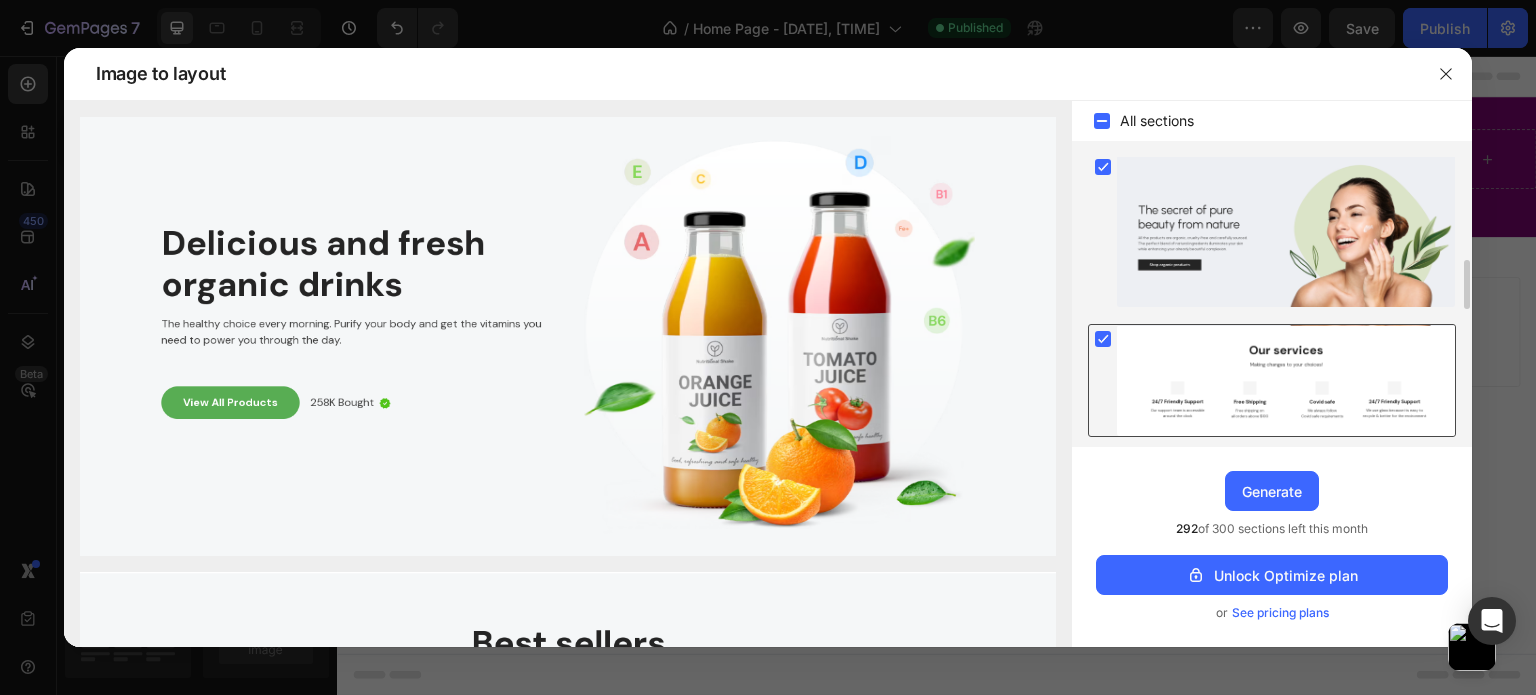 scroll, scrollTop: 900, scrollLeft: 0, axis: vertical 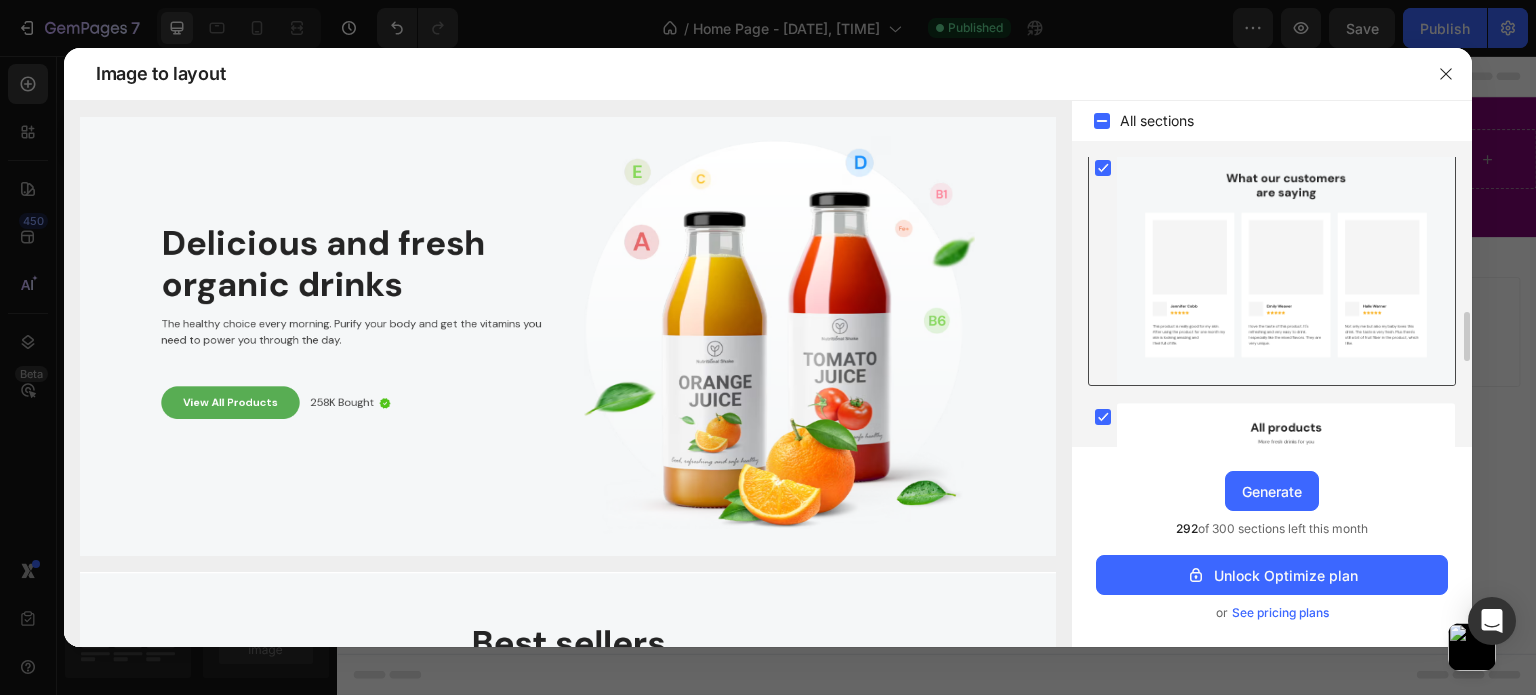 click at bounding box center [1286, 269] 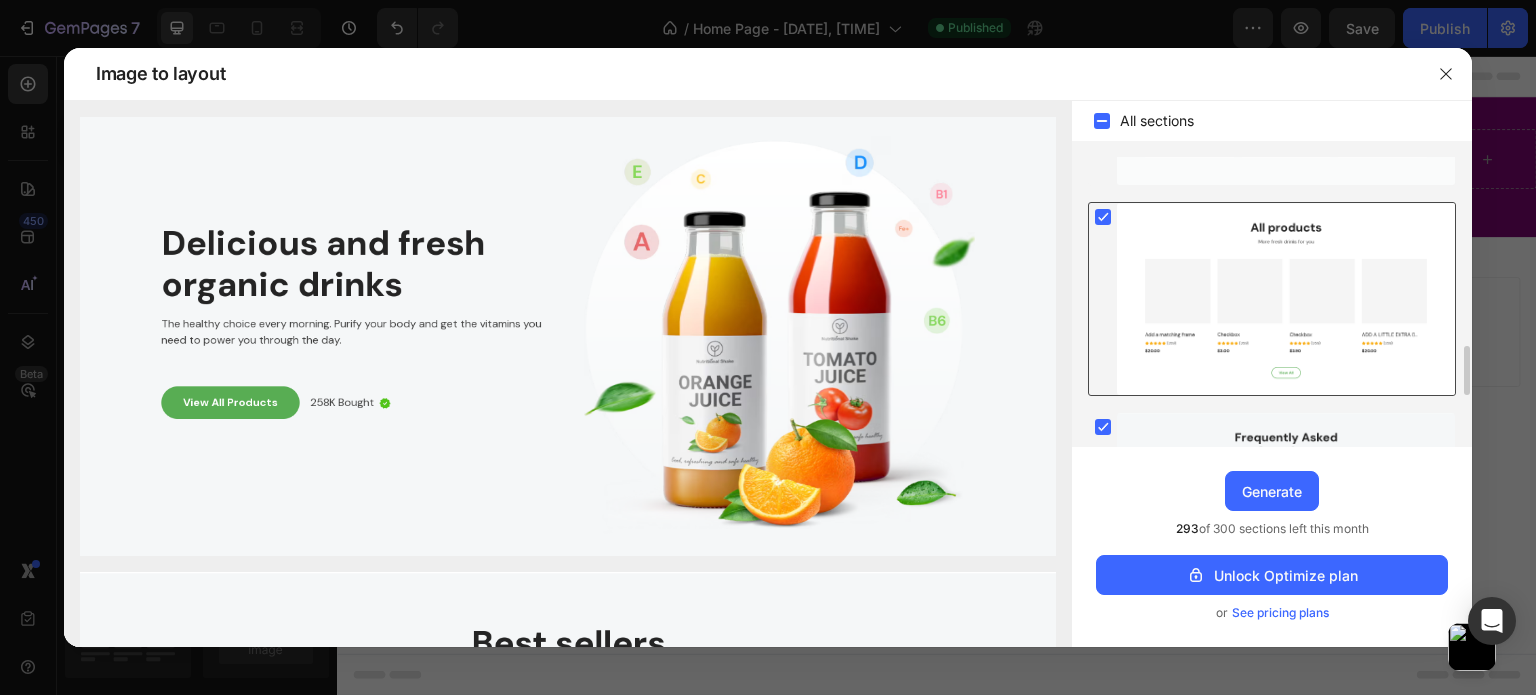 click at bounding box center [1286, 299] 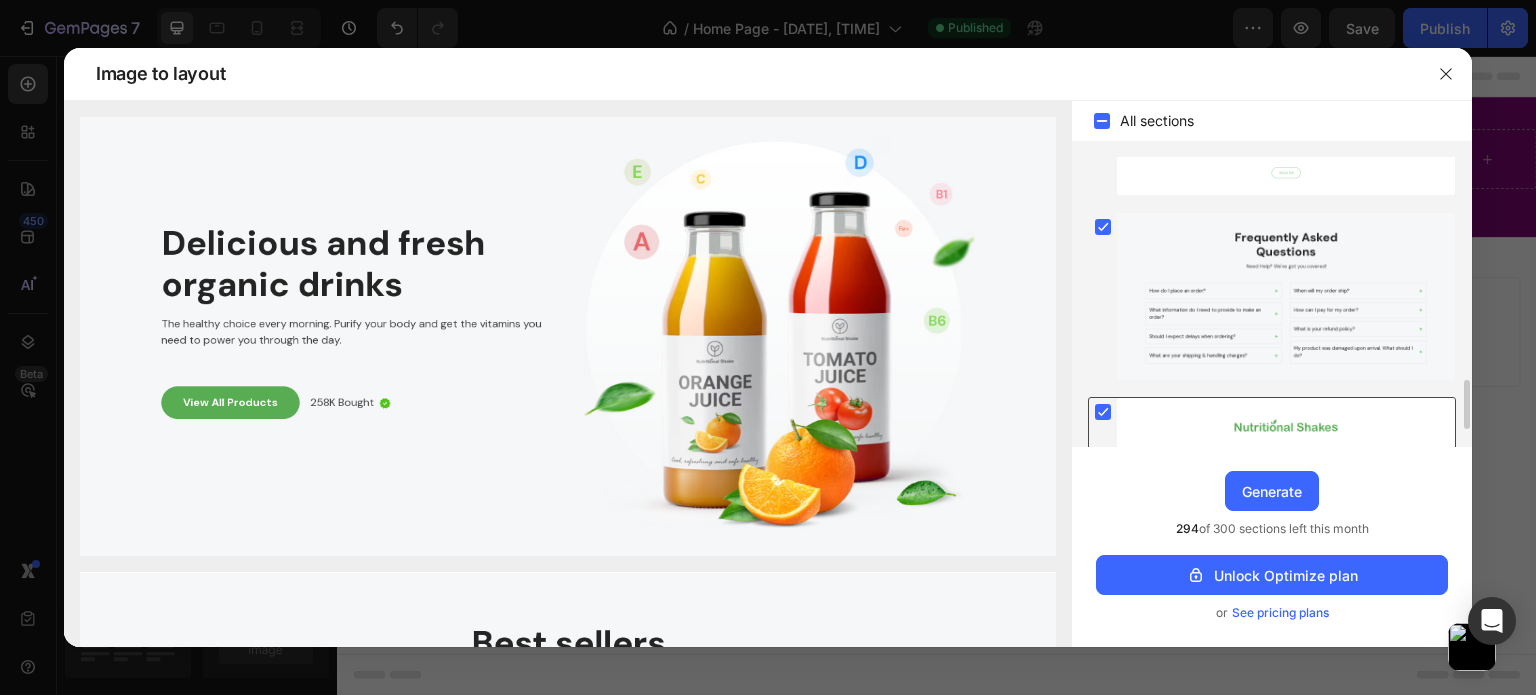 scroll 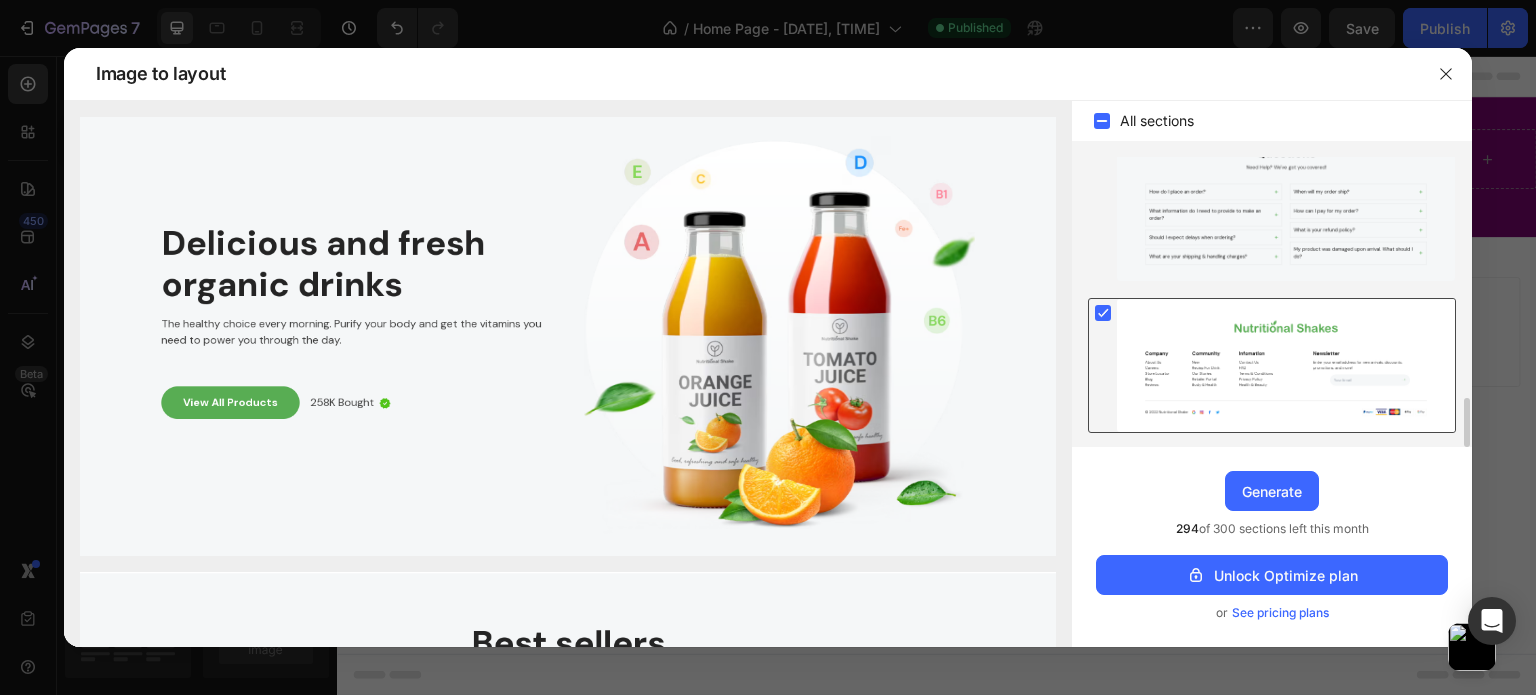 click at bounding box center (1286, 365) 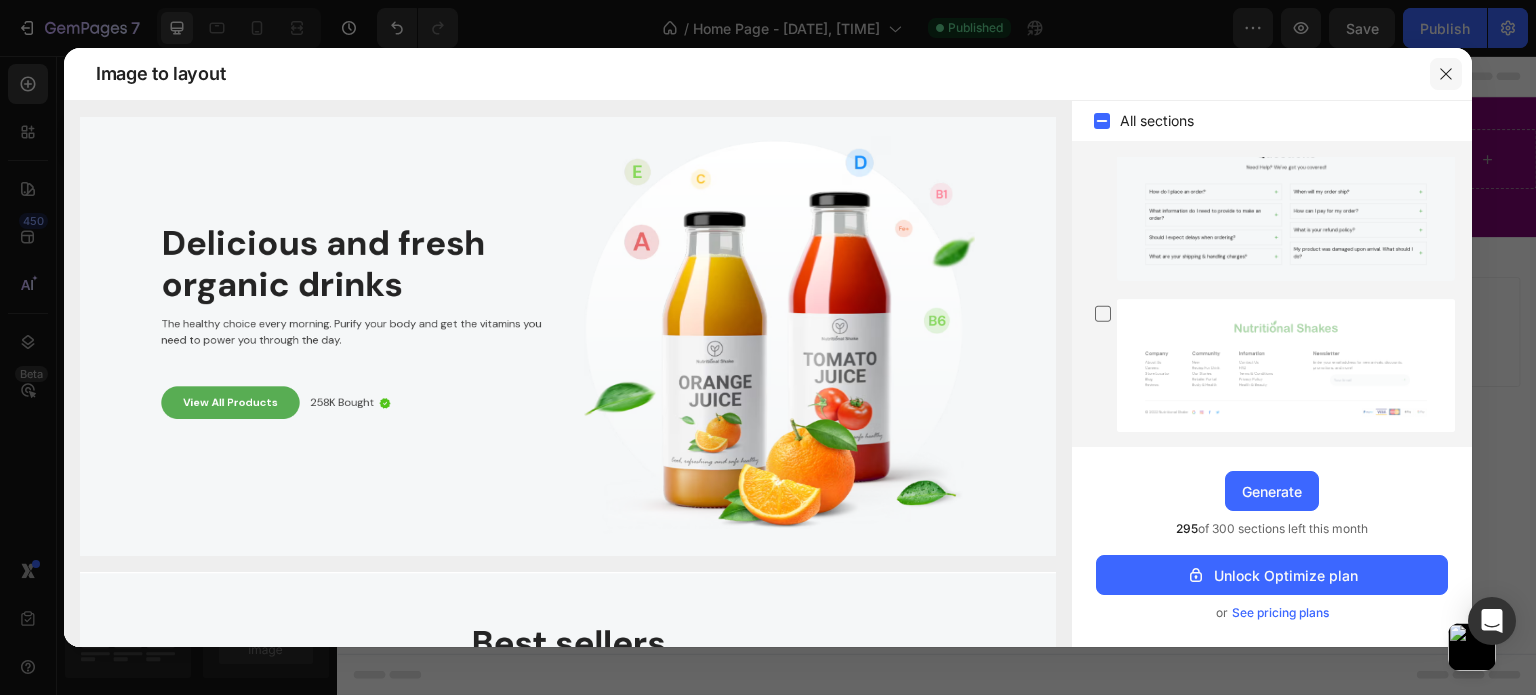 click at bounding box center (1446, 74) 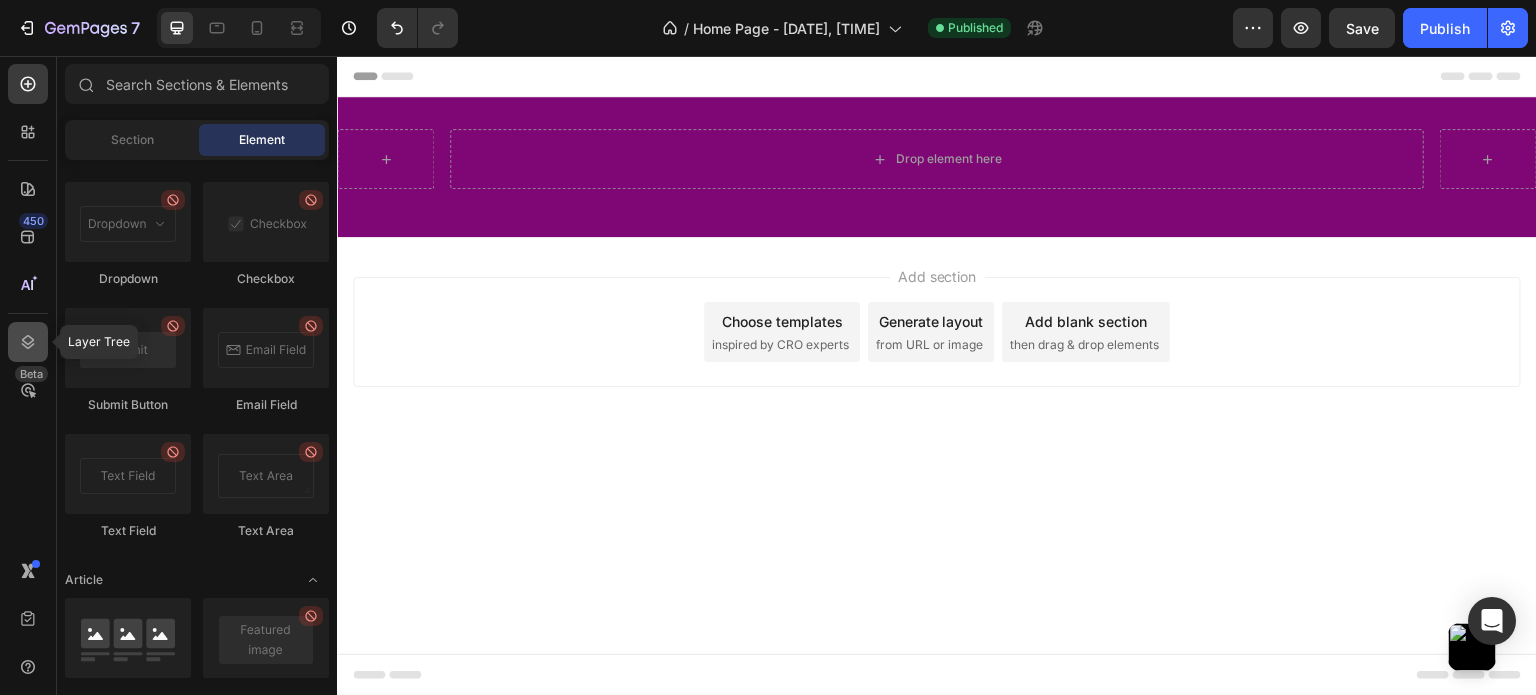click 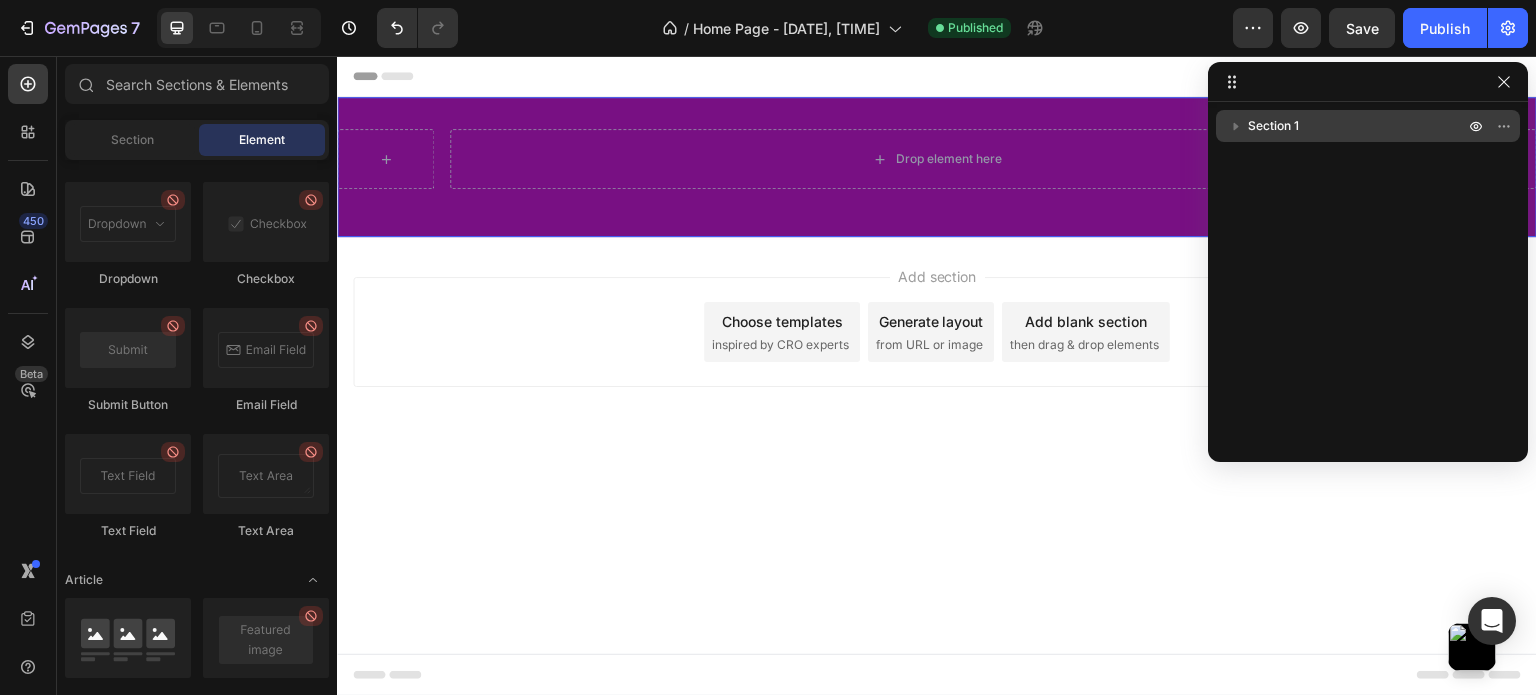 click on "Section 1" at bounding box center (1358, 126) 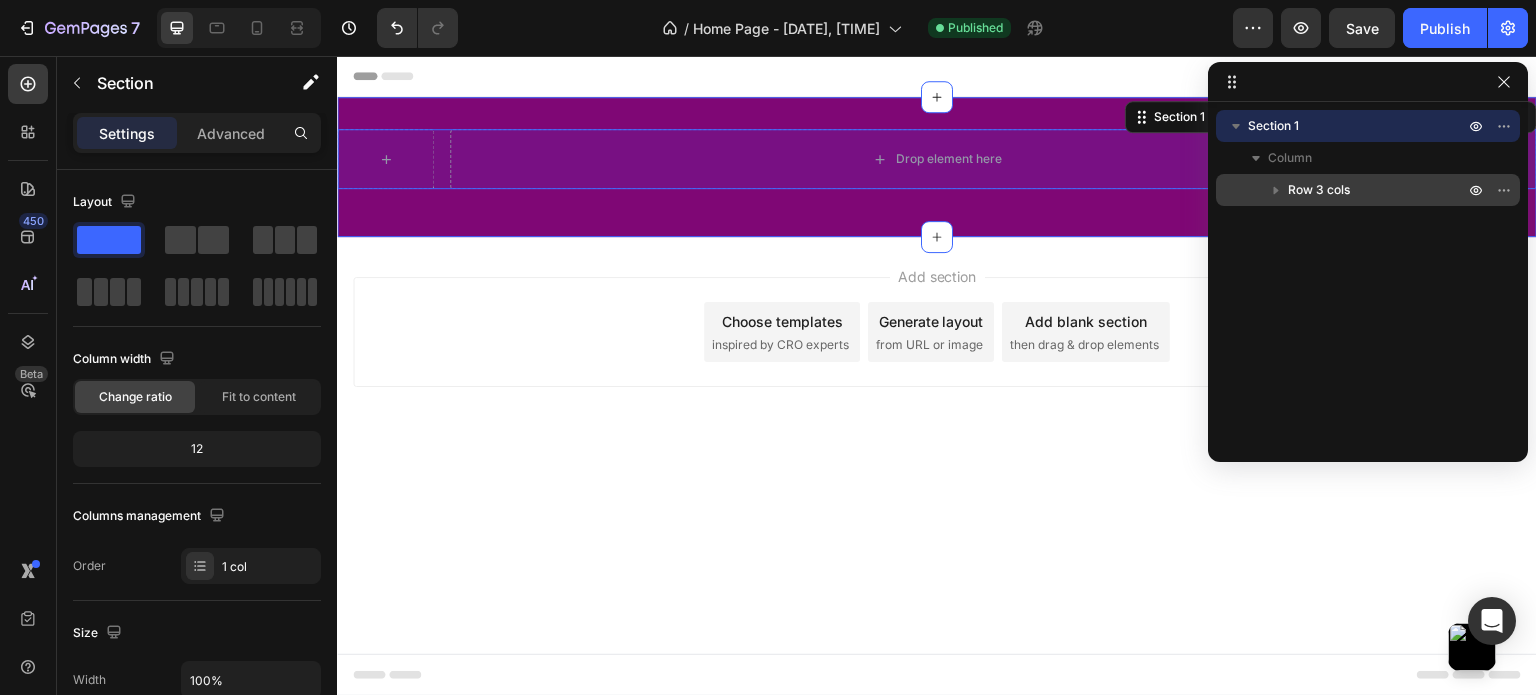 click on "Row 3 cols" at bounding box center [1319, 190] 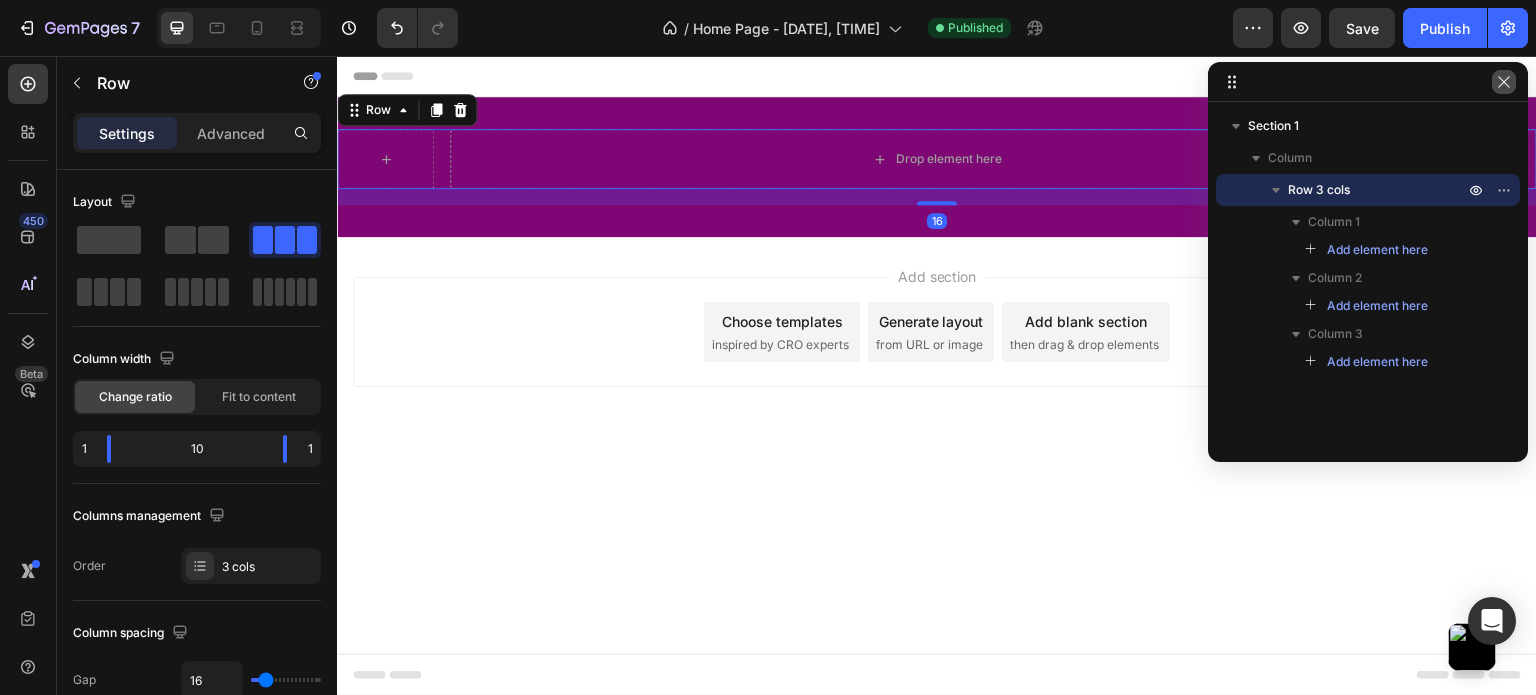 drag, startPoint x: 1506, startPoint y: 78, endPoint x: 1038, endPoint y: 69, distance: 468.08652 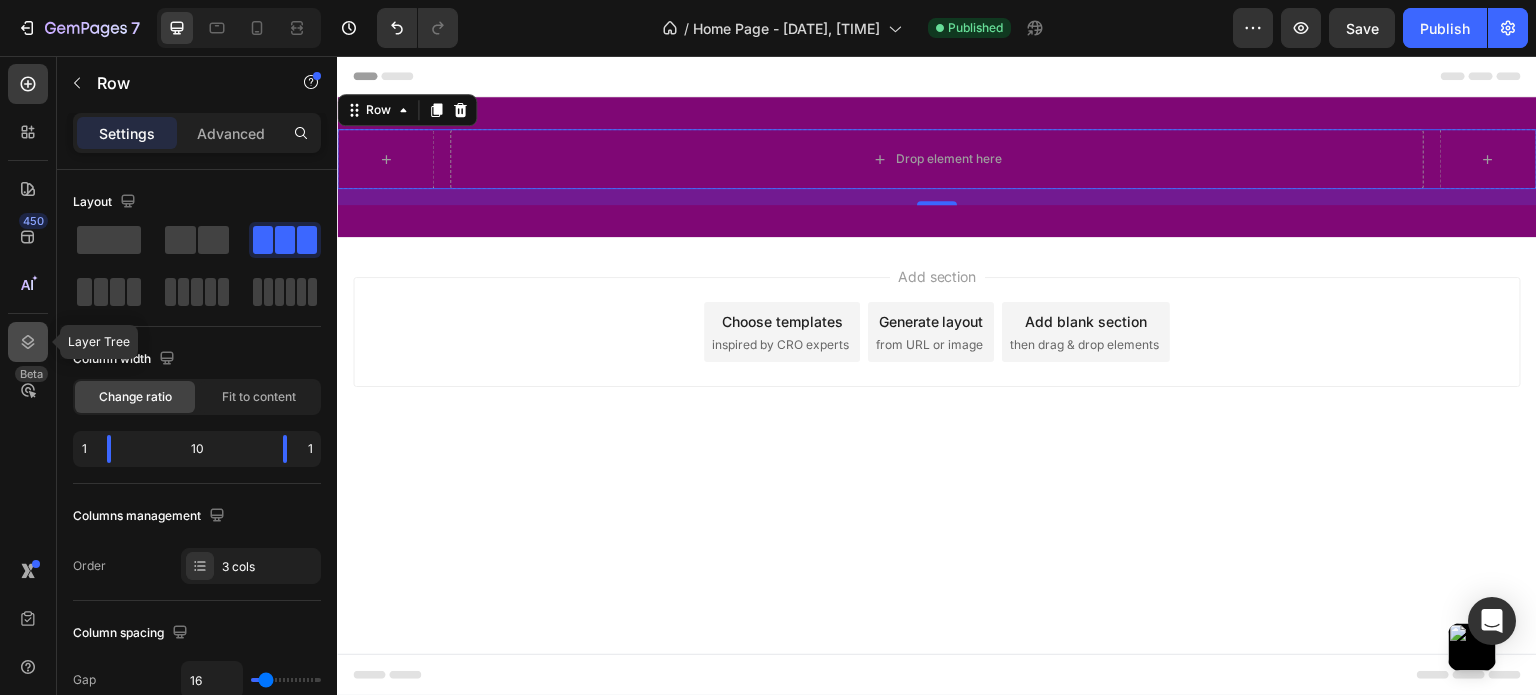 click 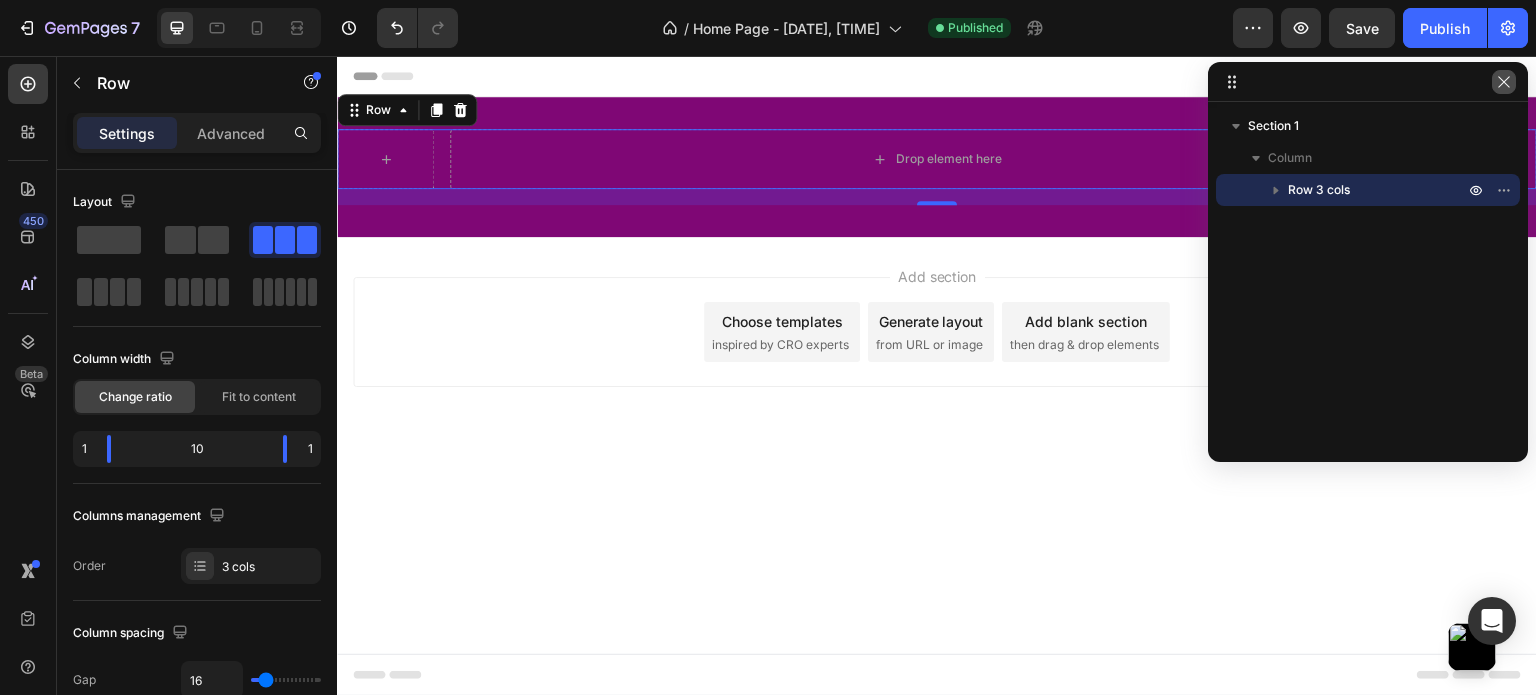 click at bounding box center (1504, 82) 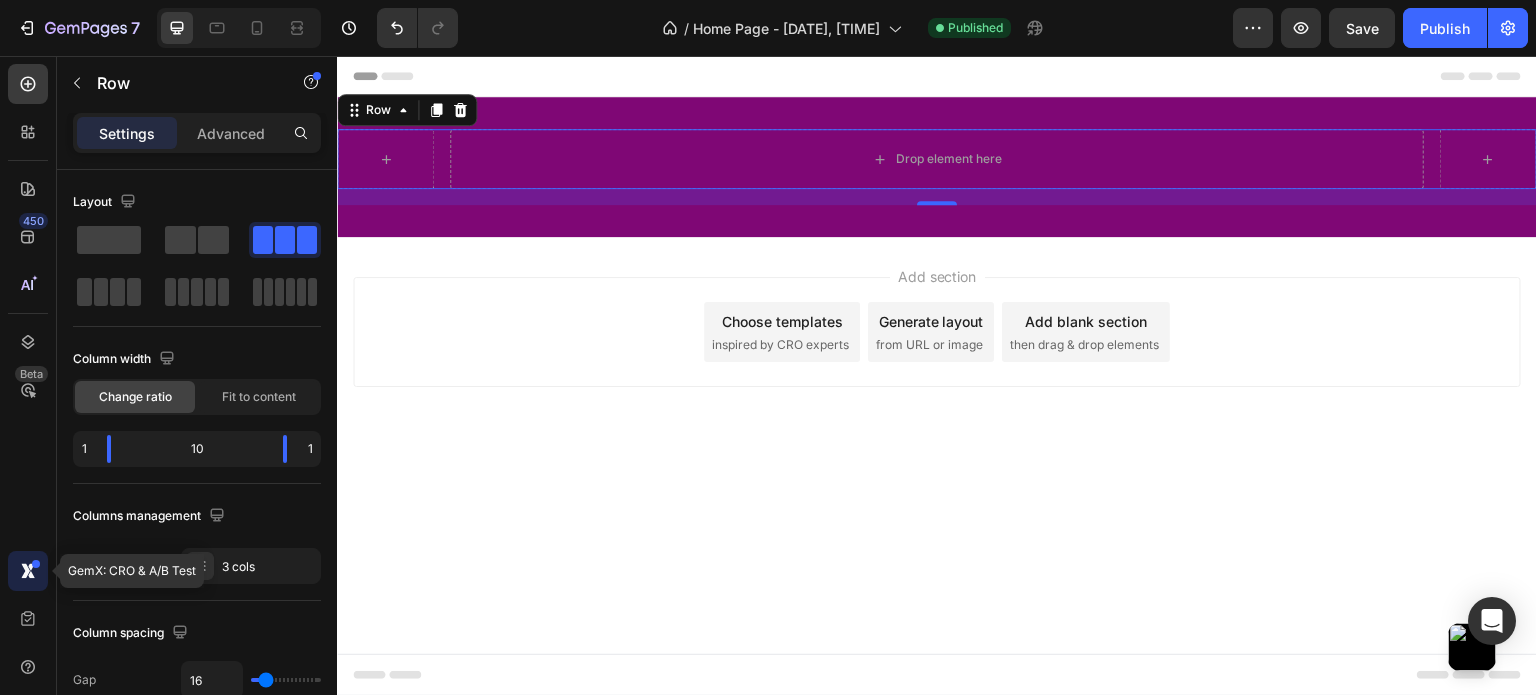 click 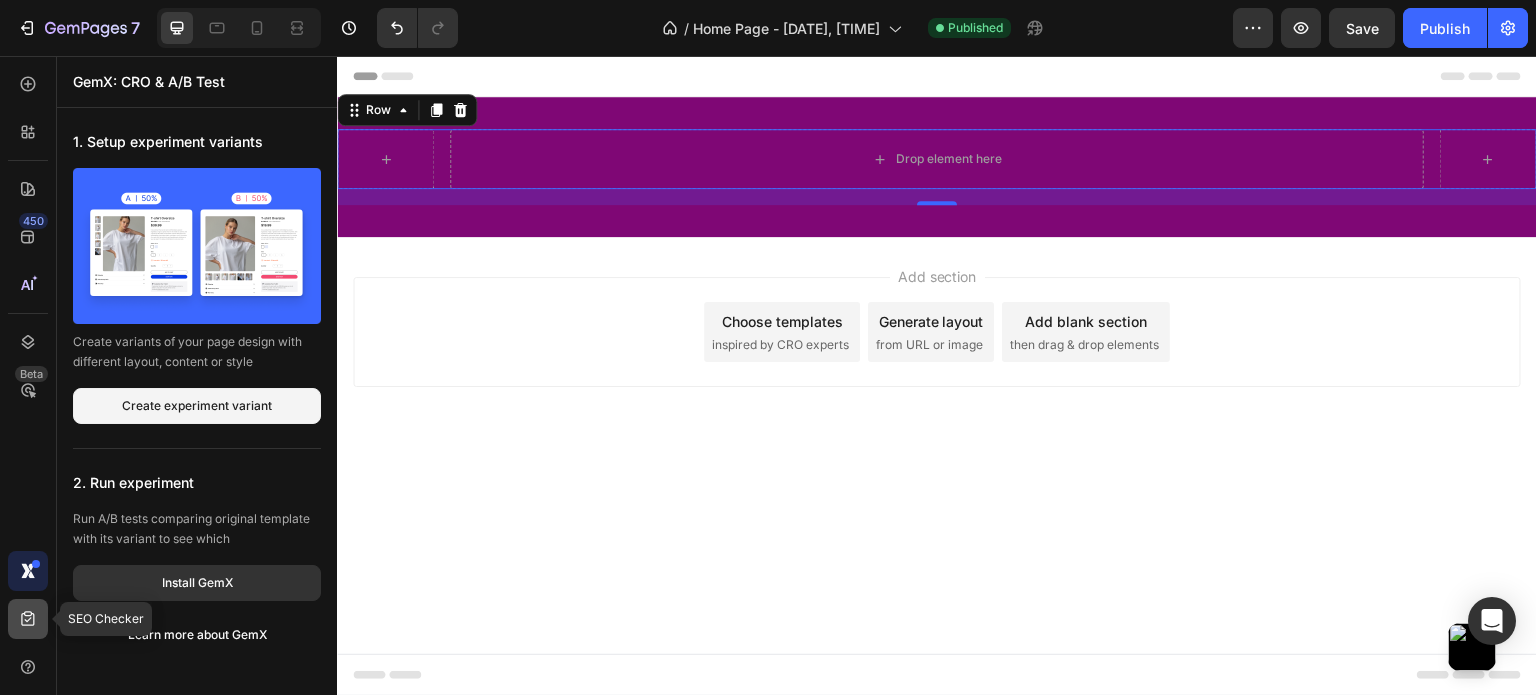 click 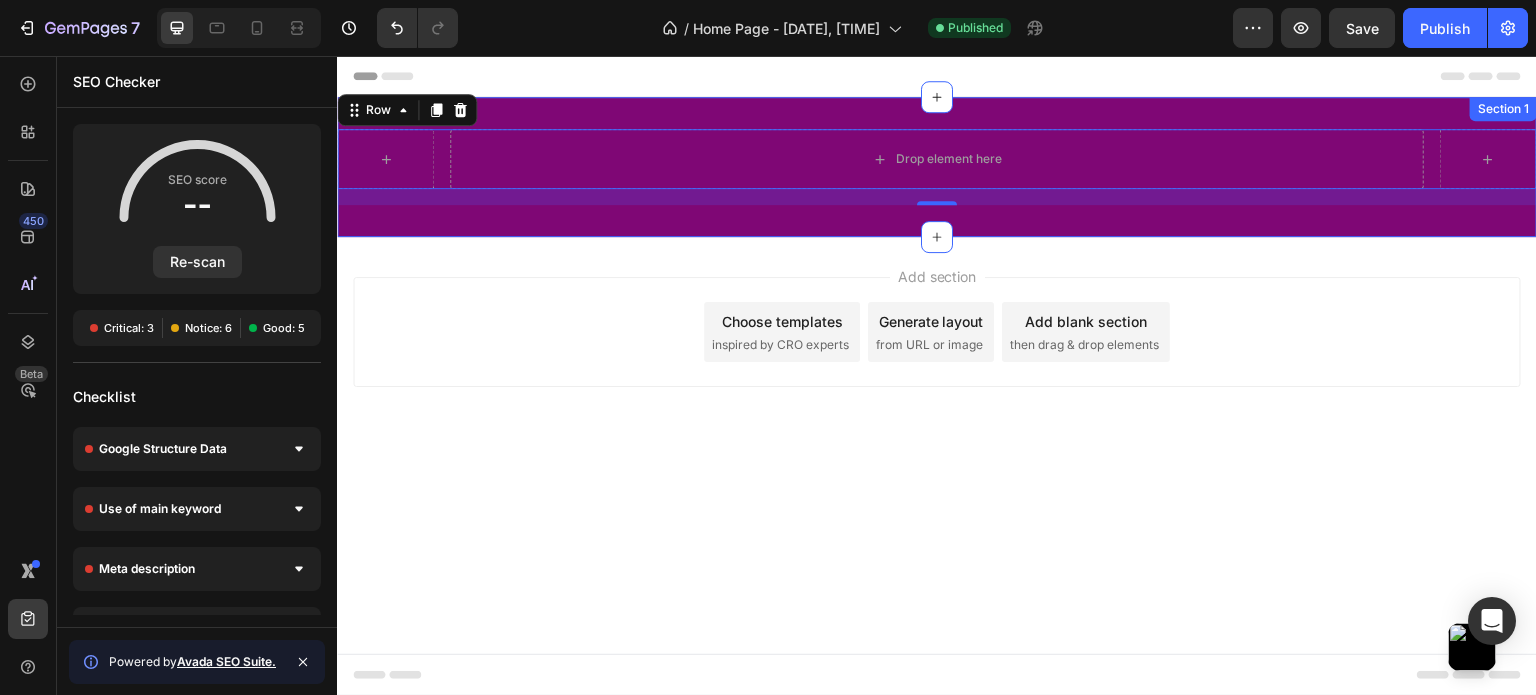 click on "Drop element here
Row   16 Section 1" at bounding box center (937, 167) 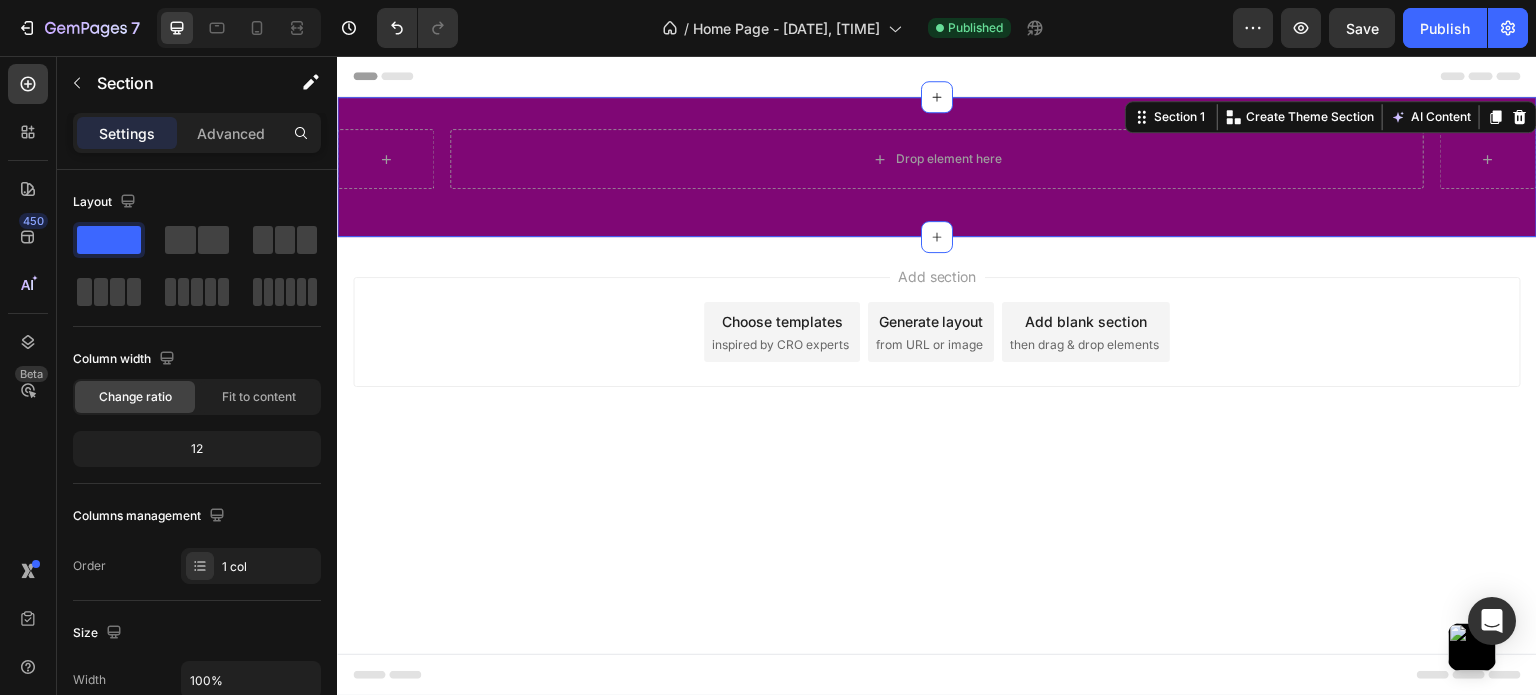 click on "Drop element here
Row" at bounding box center [937, 167] 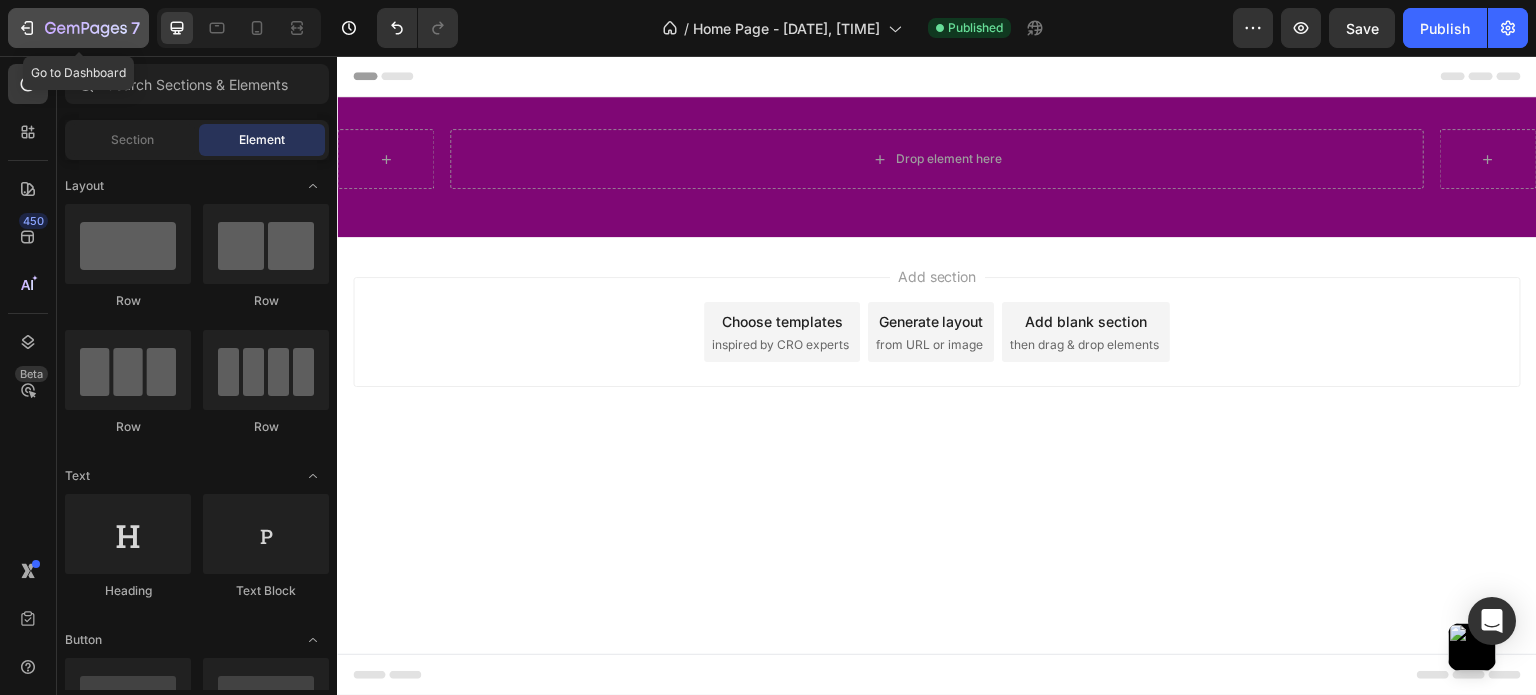 click 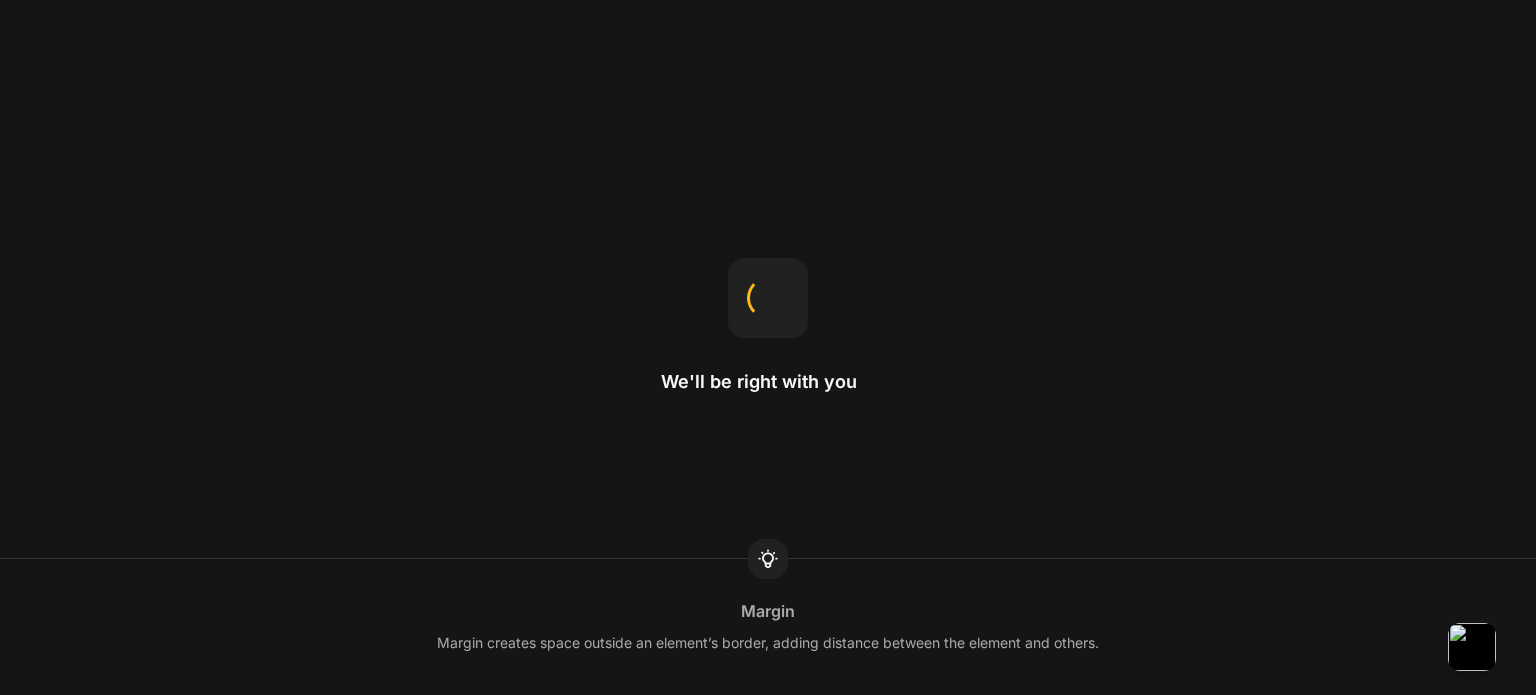 scroll, scrollTop: 0, scrollLeft: 0, axis: both 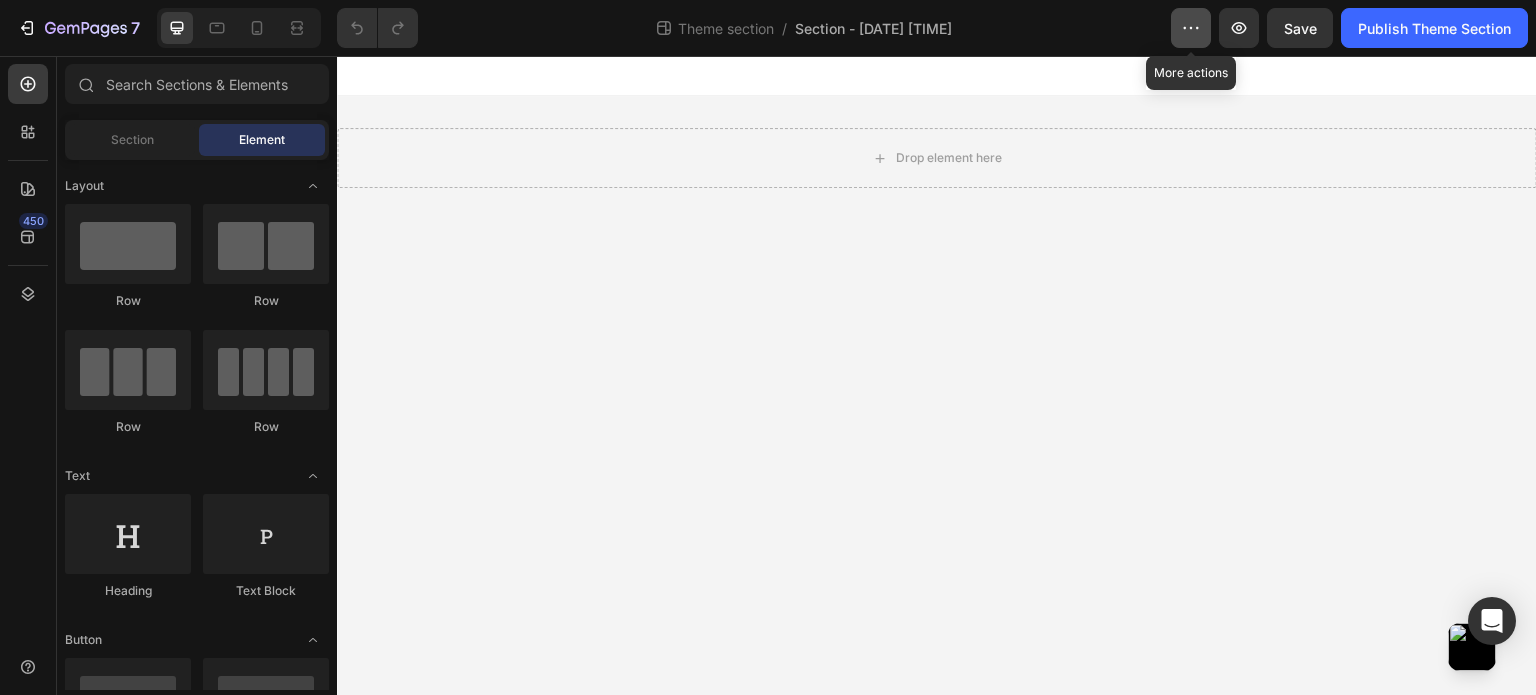 click 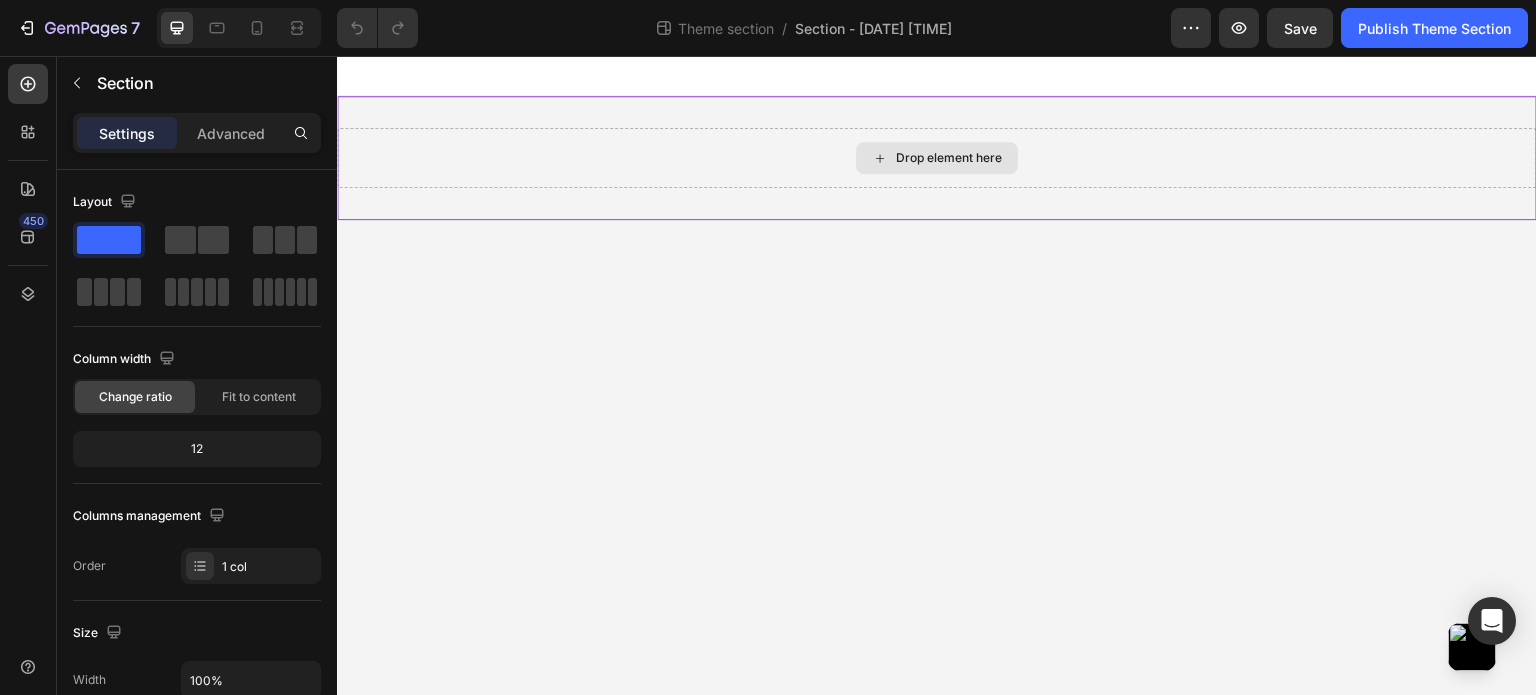 click on "Drop element here" at bounding box center (937, 158) 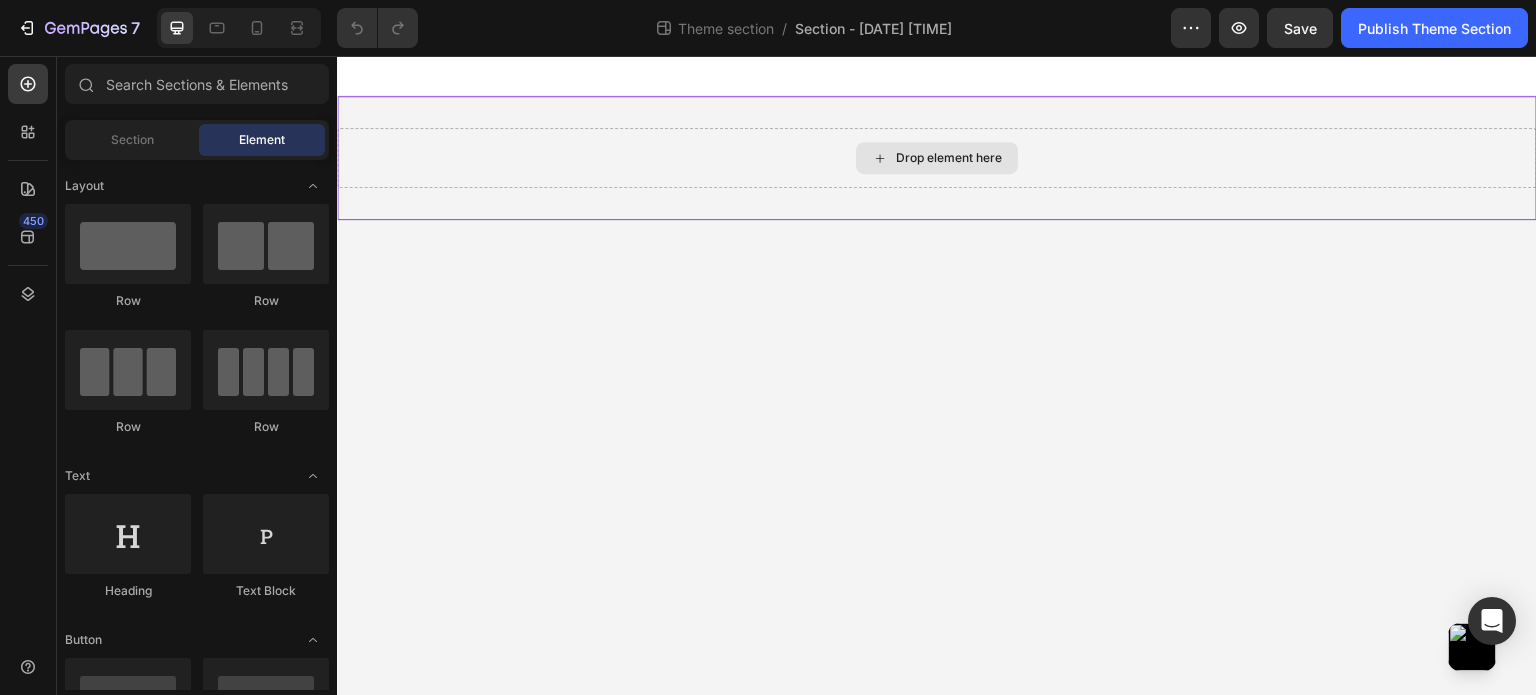 click on "Drop element here" at bounding box center (937, 158) 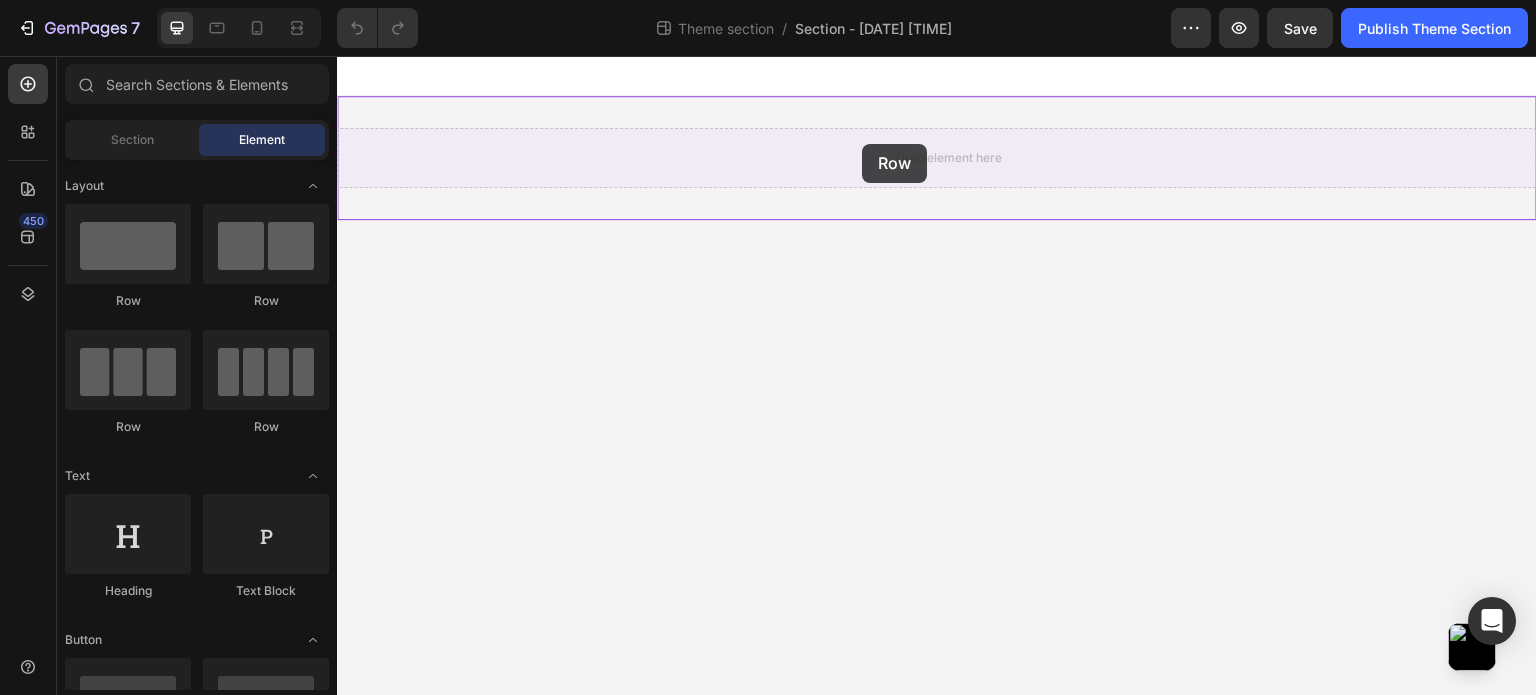 drag, startPoint x: 467, startPoint y: 437, endPoint x: 862, endPoint y: 144, distance: 491.8069 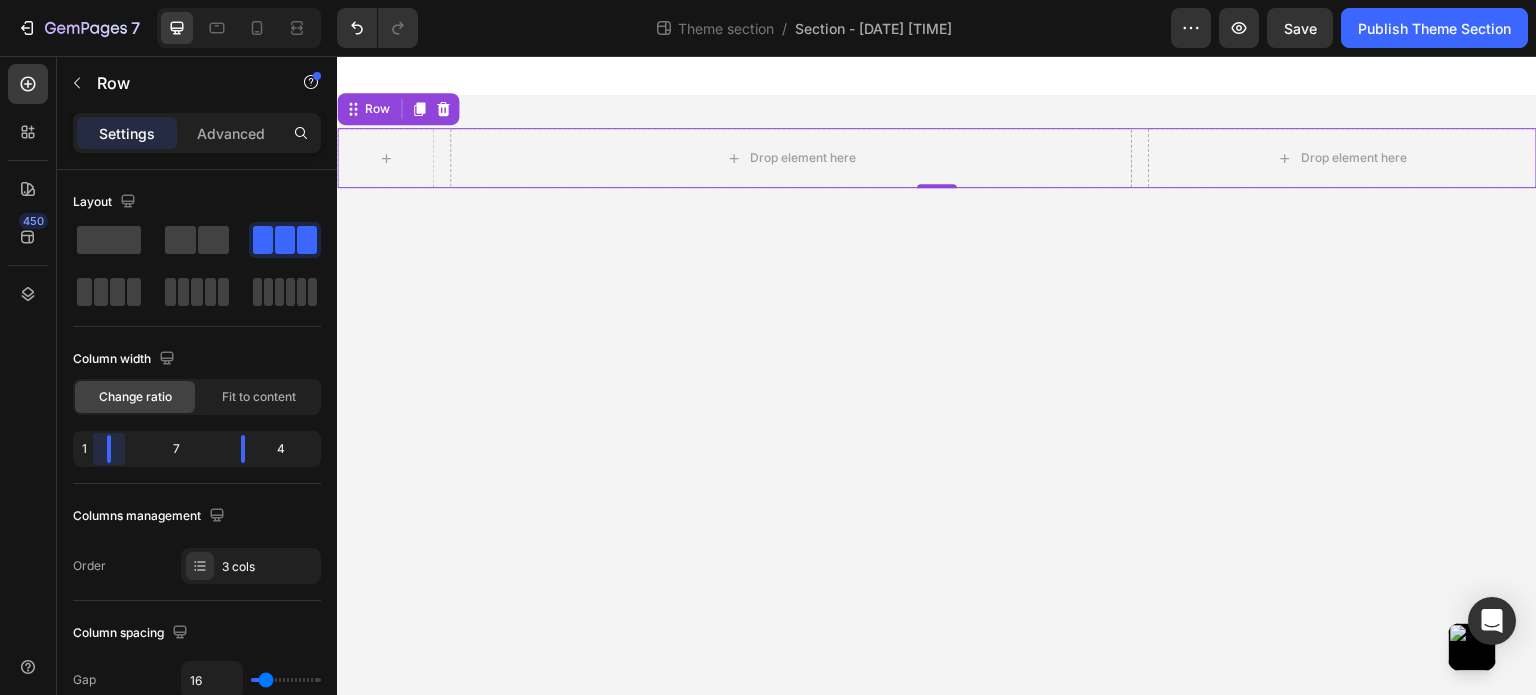 drag, startPoint x: 149, startPoint y: 453, endPoint x: 97, endPoint y: 447, distance: 52.34501 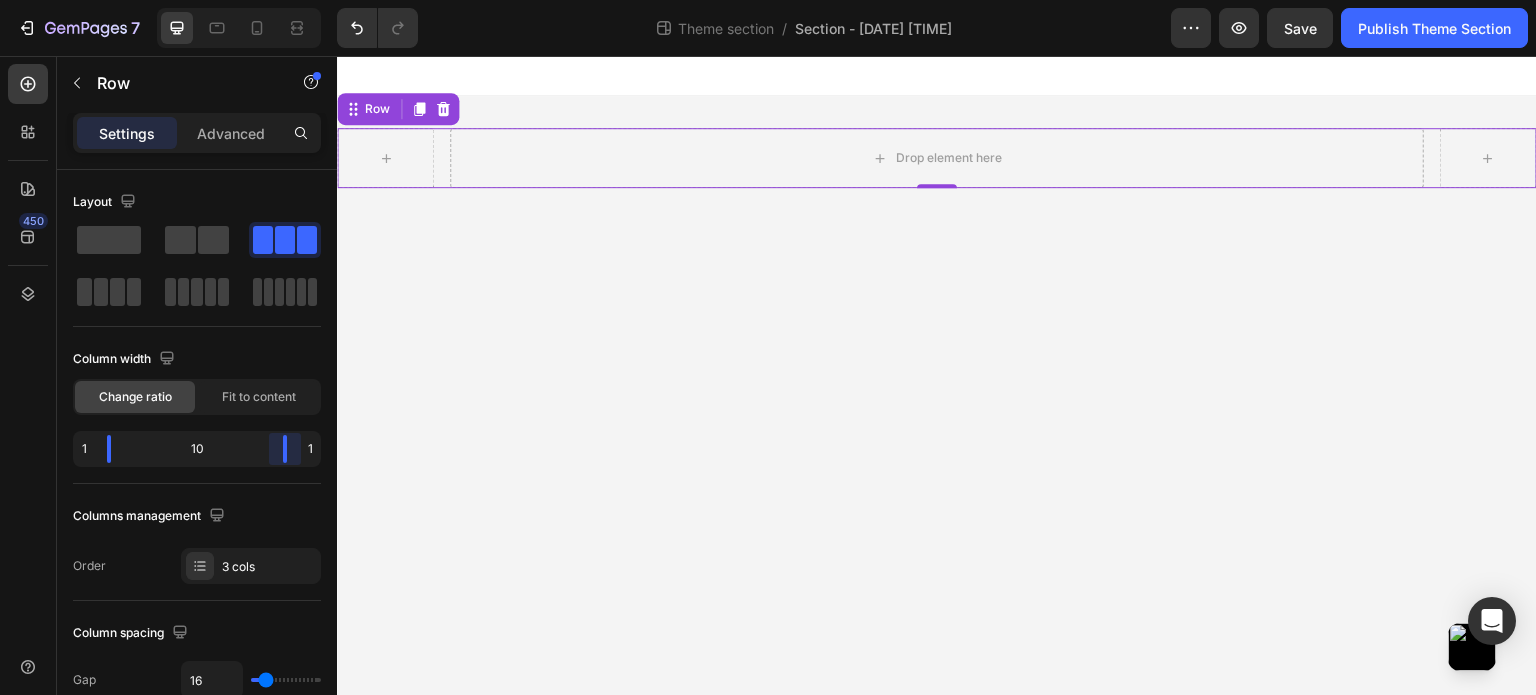 drag, startPoint x: 246, startPoint y: 453, endPoint x: 312, endPoint y: 457, distance: 66.1211 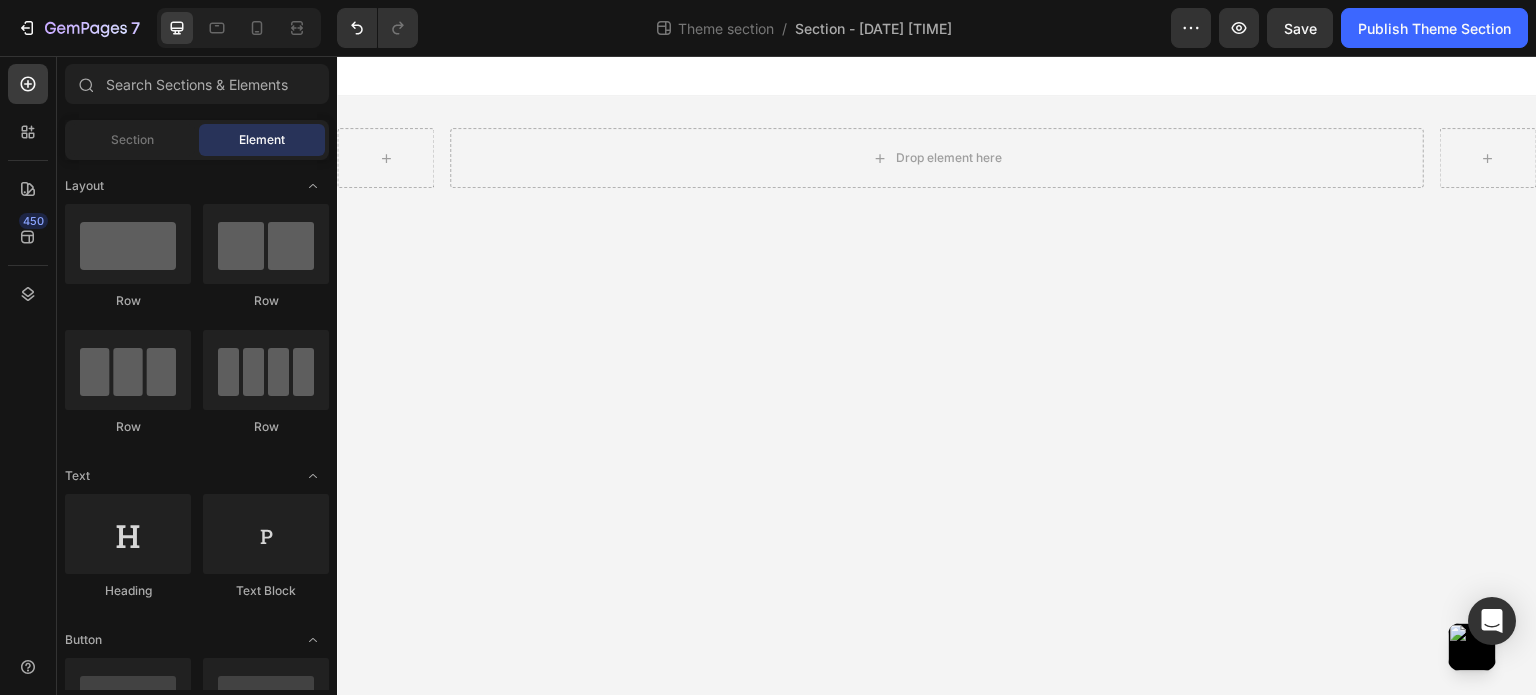 click on "Drop element here
Row Root
Drag & drop element from sidebar or
Explore Library
Add section Choose templates inspired by CRO experts Generate layout from URL or image Add blank section then drag & drop elements" at bounding box center [937, 376] 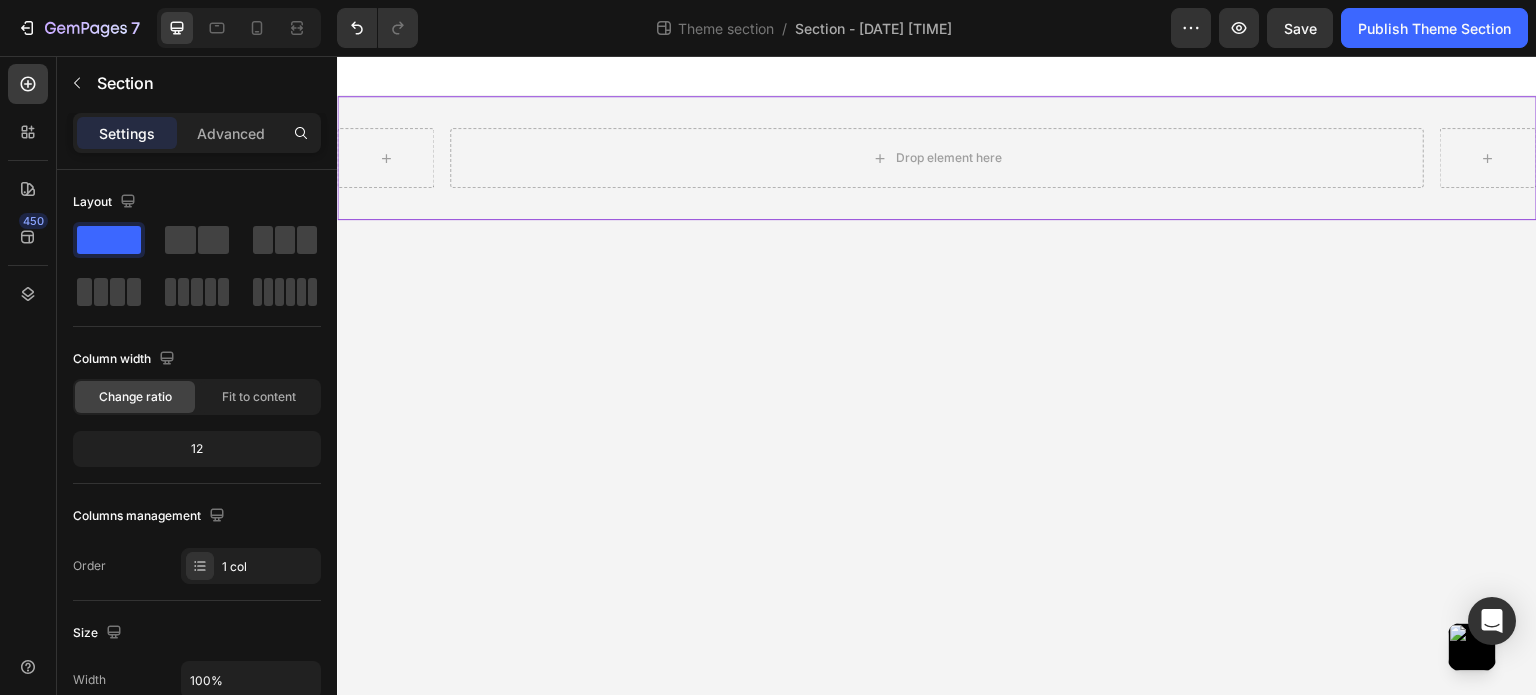 click on "Drop element here
Row" at bounding box center [937, 158] 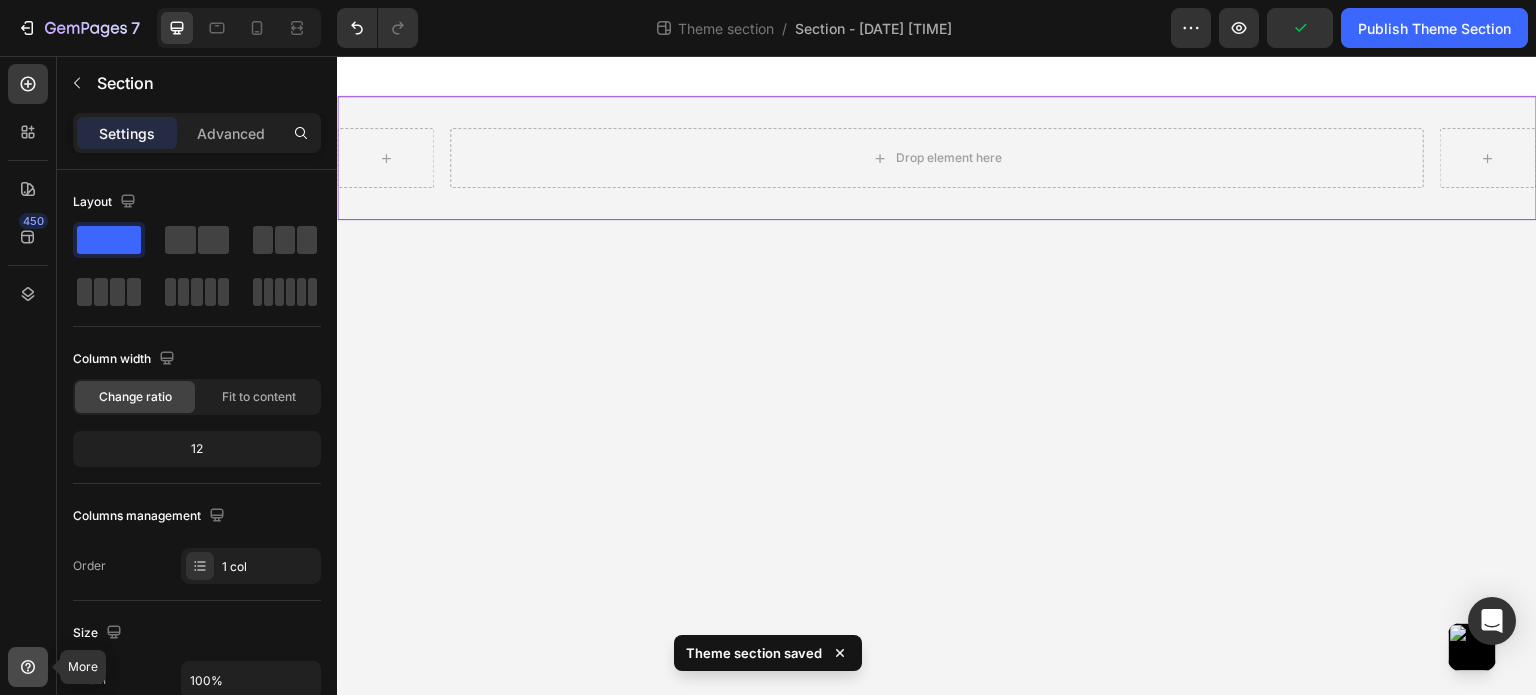 click 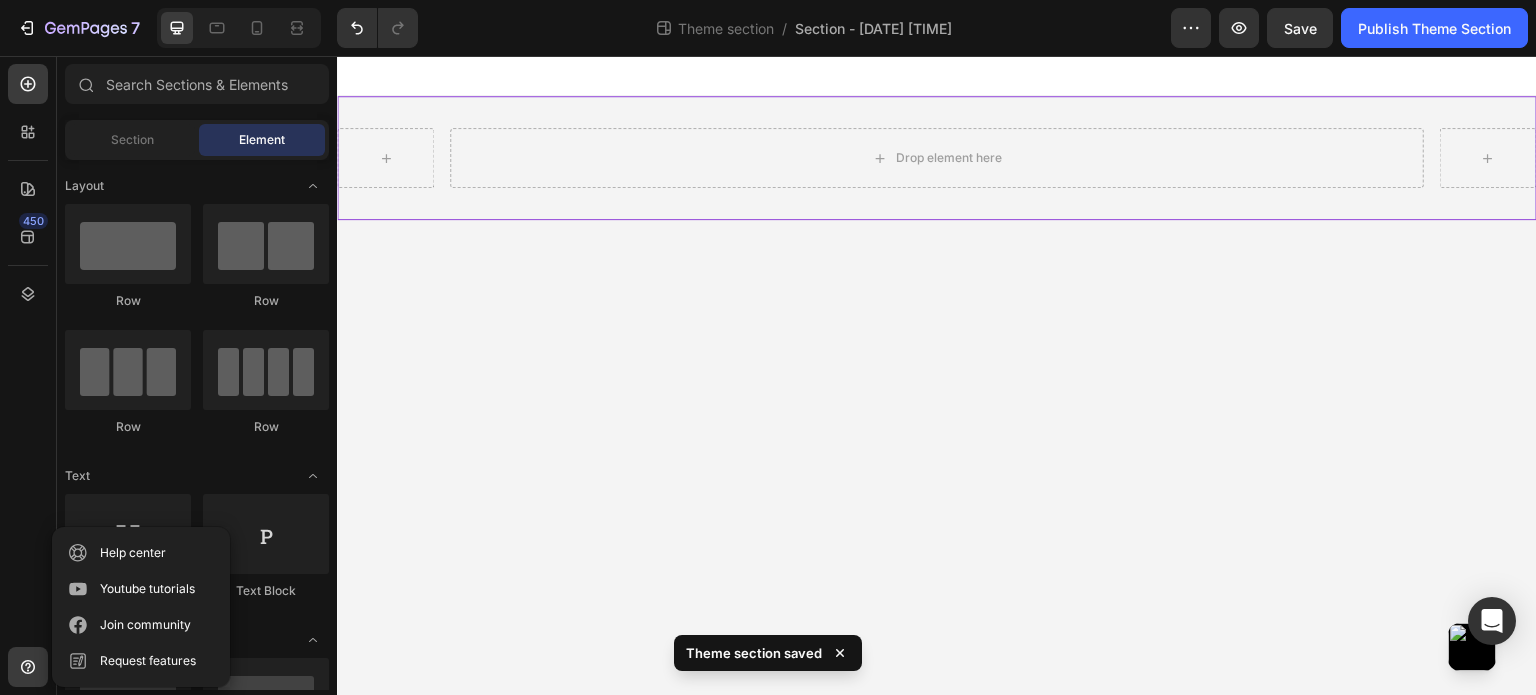 click on "Drop element here
Row Root
Drag & drop element from sidebar or
Explore Library
Add section Choose templates inspired by CRO experts Generate layout from URL or image Add blank section then drag & drop elements" at bounding box center (937, 376) 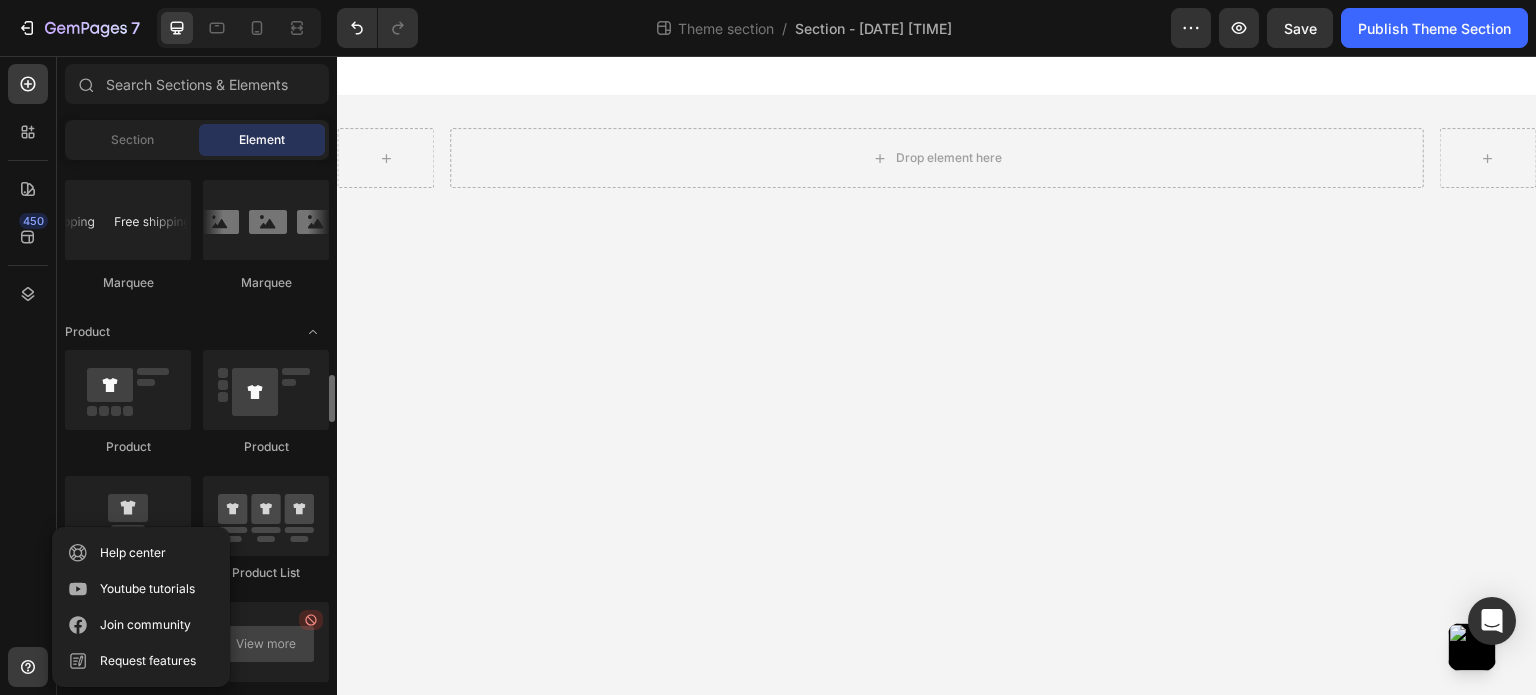 scroll, scrollTop: 3100, scrollLeft: 0, axis: vertical 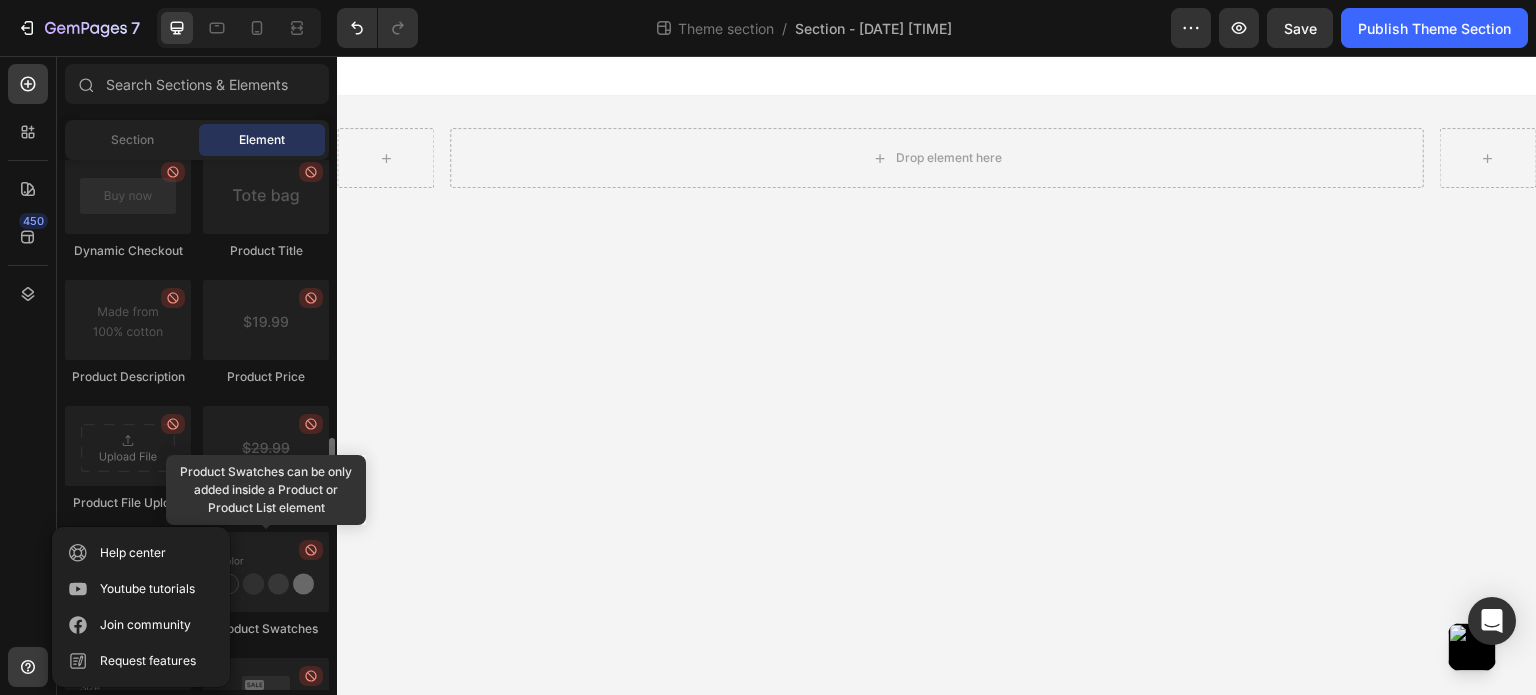 click on "Drop element here
Row Root
Drag & drop element from sidebar or
Explore Library
Add section Choose templates inspired by CRO experts Generate layout from URL or image Add blank section then drag & drop elements" at bounding box center (937, 376) 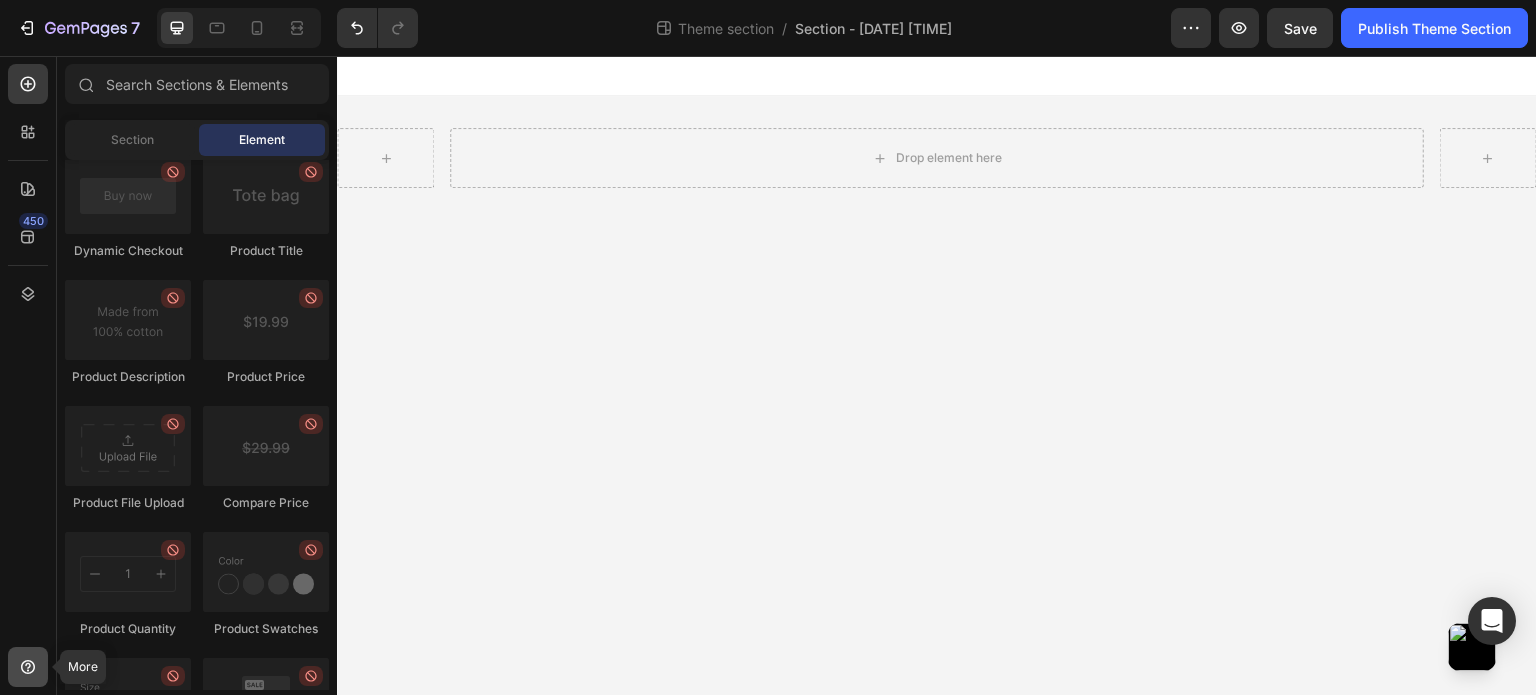 click 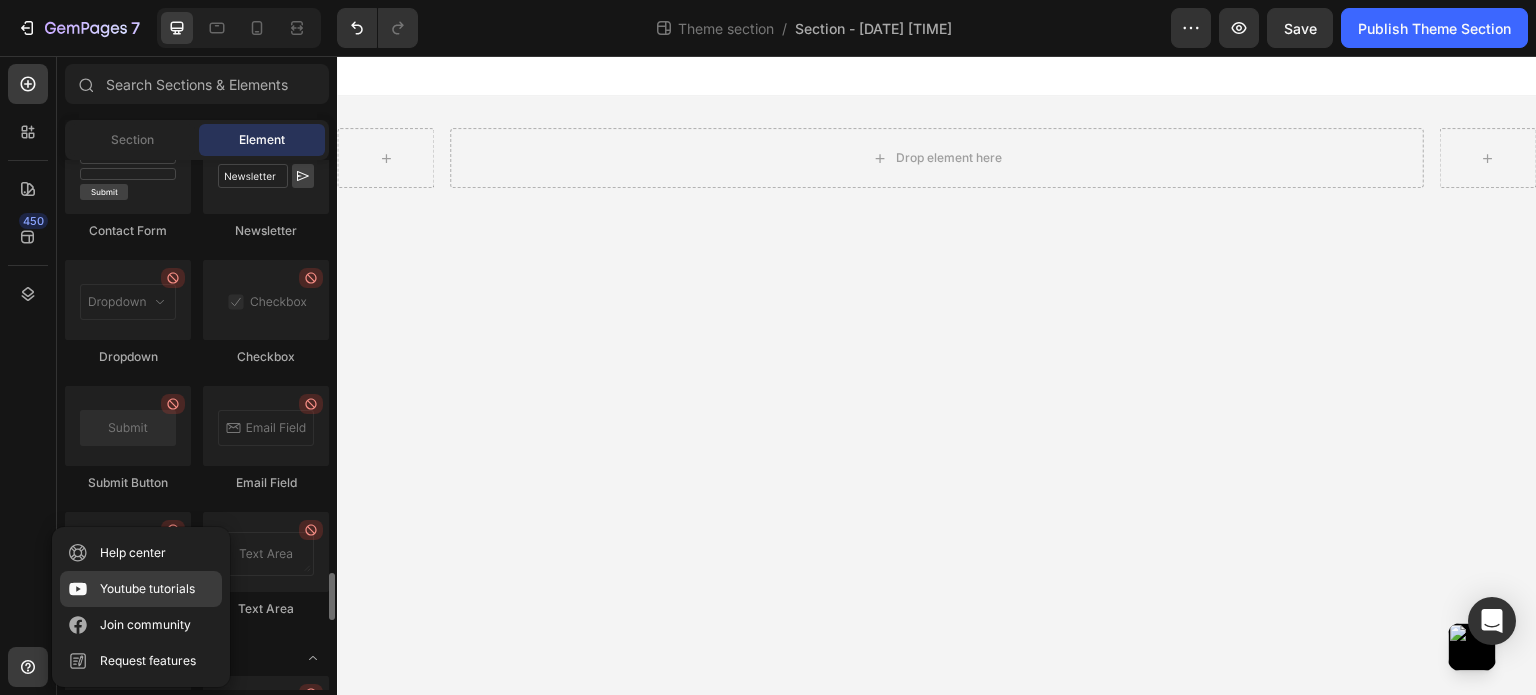 scroll, scrollTop: 5200, scrollLeft: 0, axis: vertical 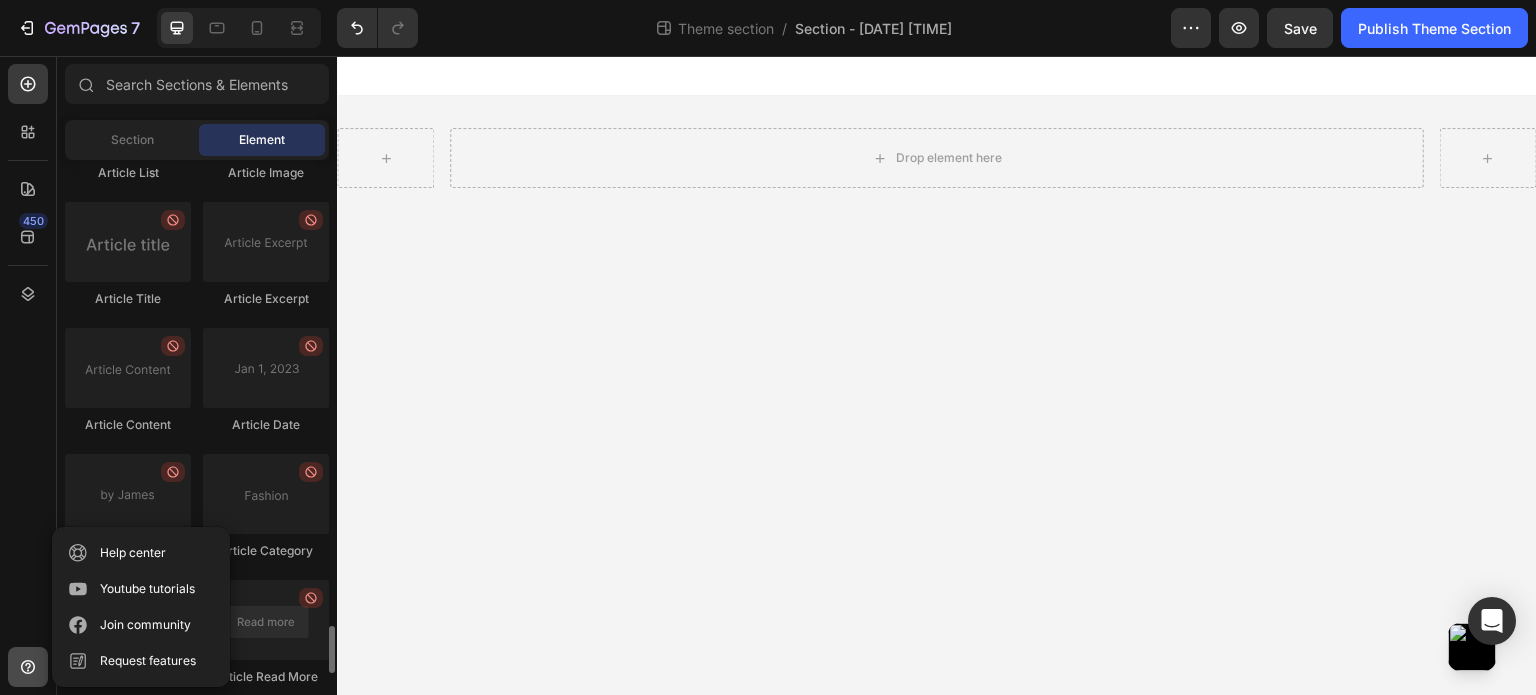 click 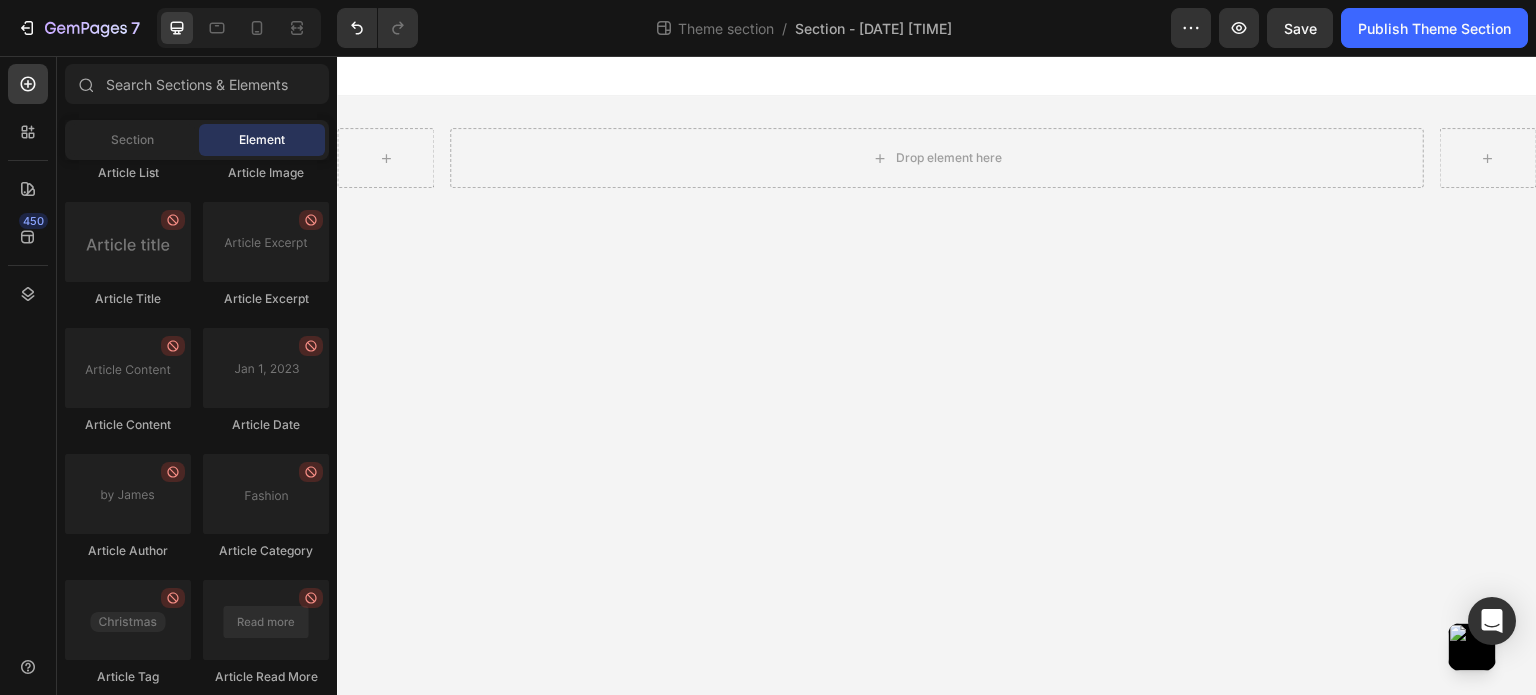 click on "450" at bounding box center [28, 355] 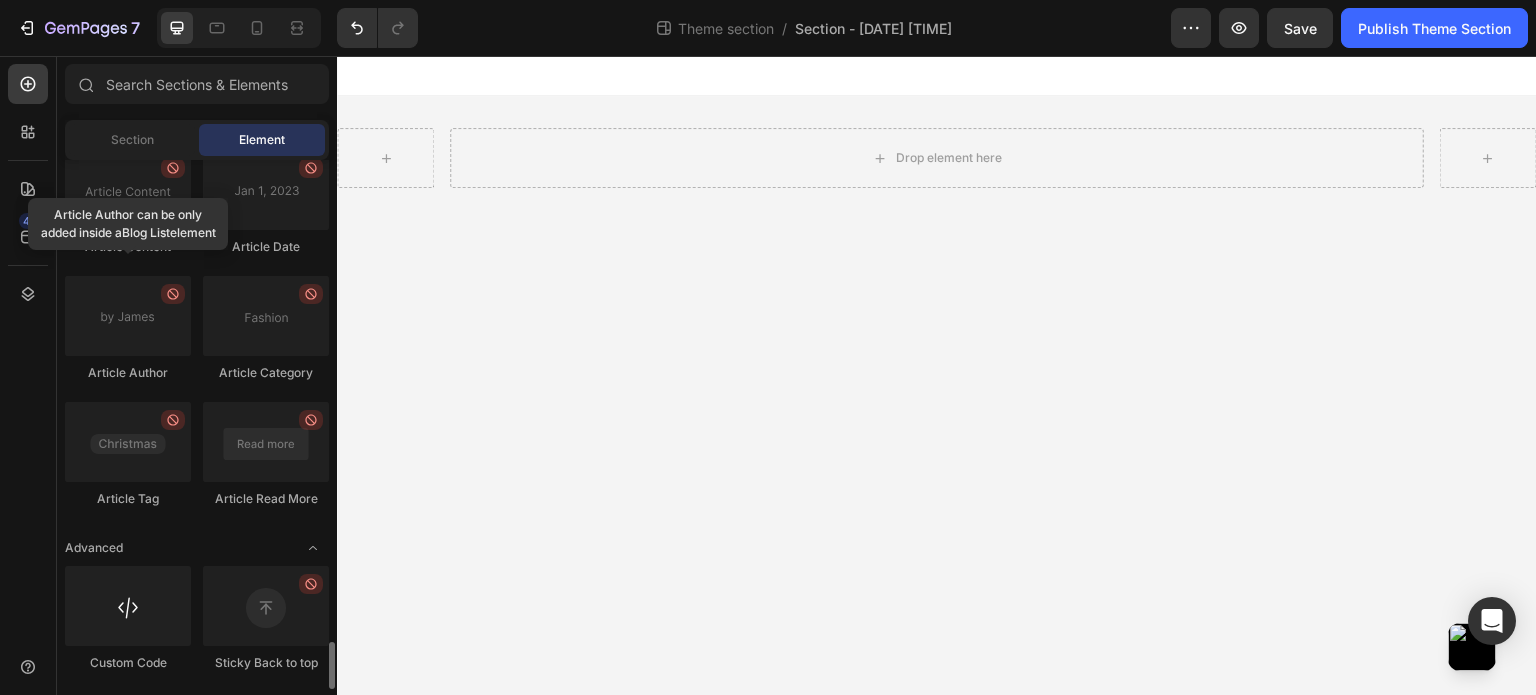 scroll, scrollTop: 4878, scrollLeft: 0, axis: vertical 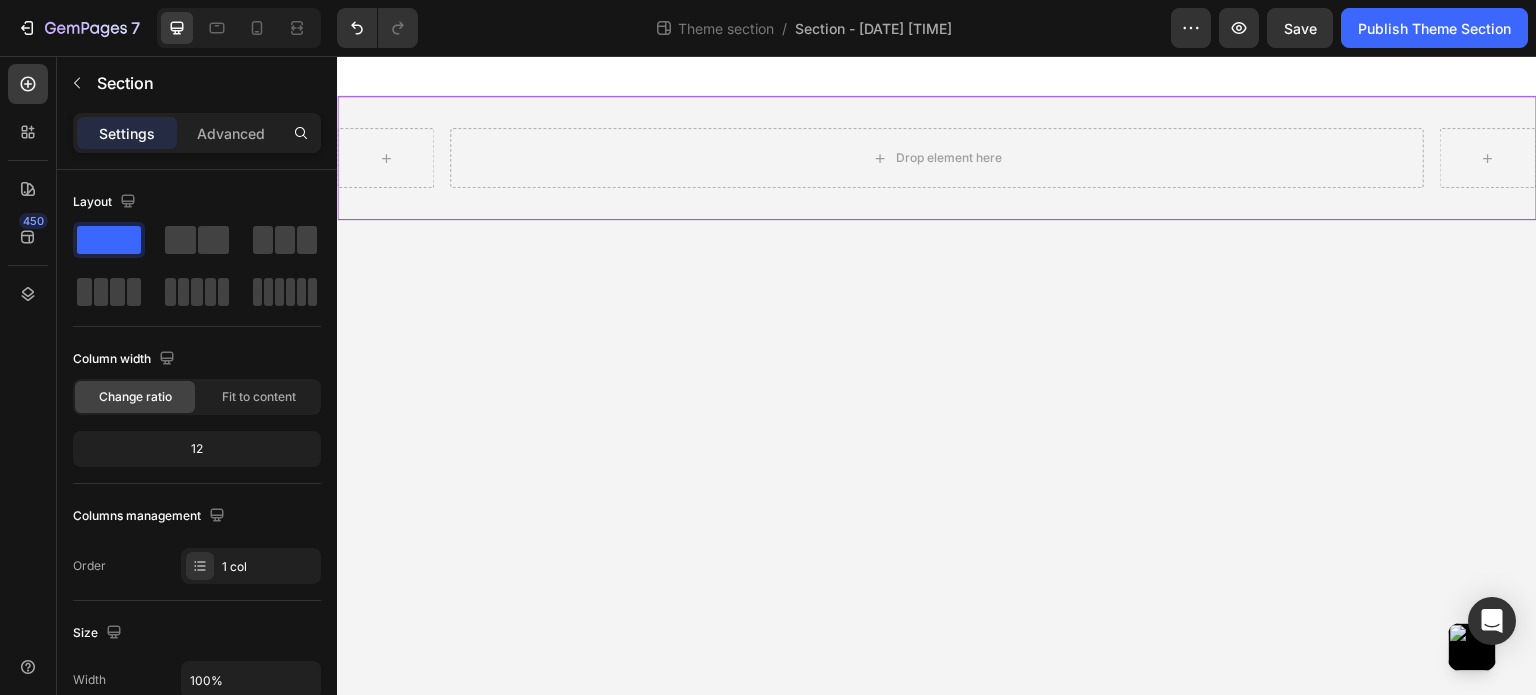 click on "Drop element here
Row" at bounding box center [937, 158] 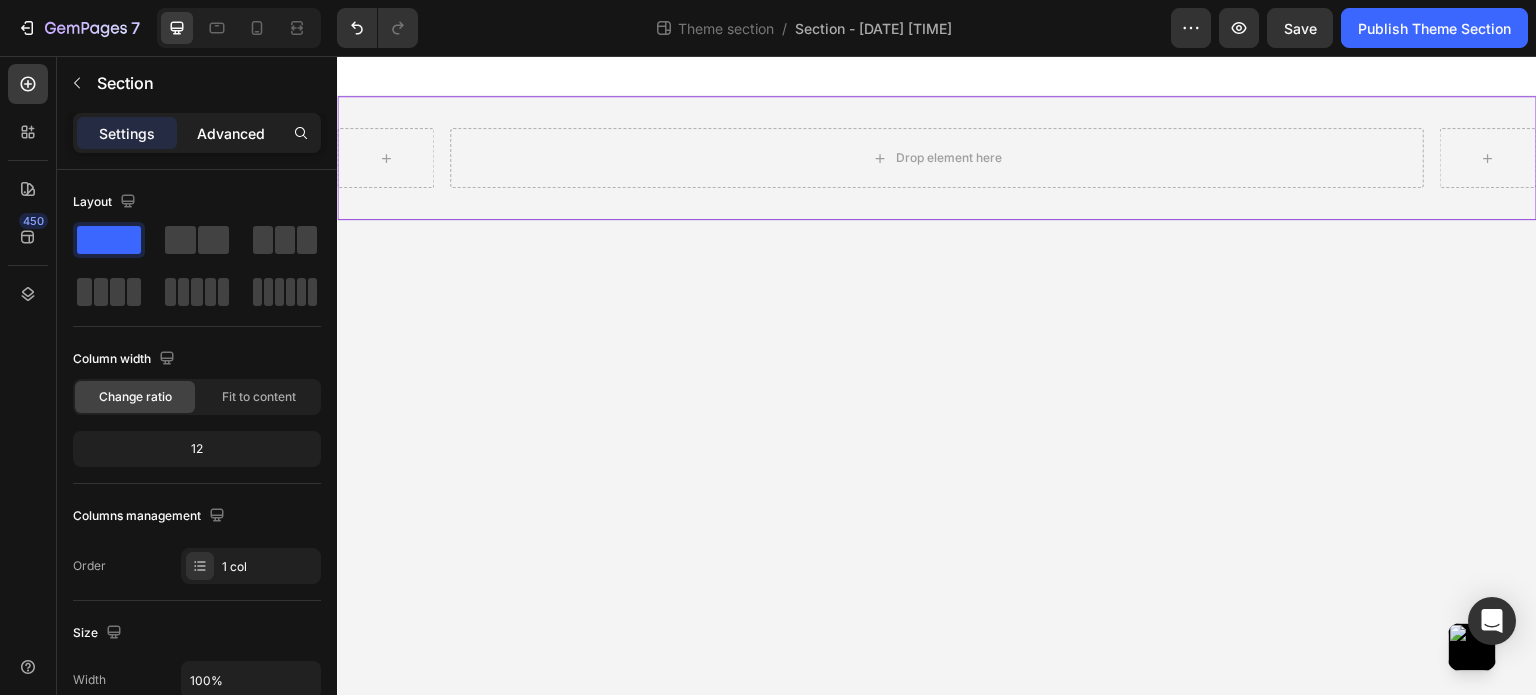 click on "Advanced" at bounding box center [231, 133] 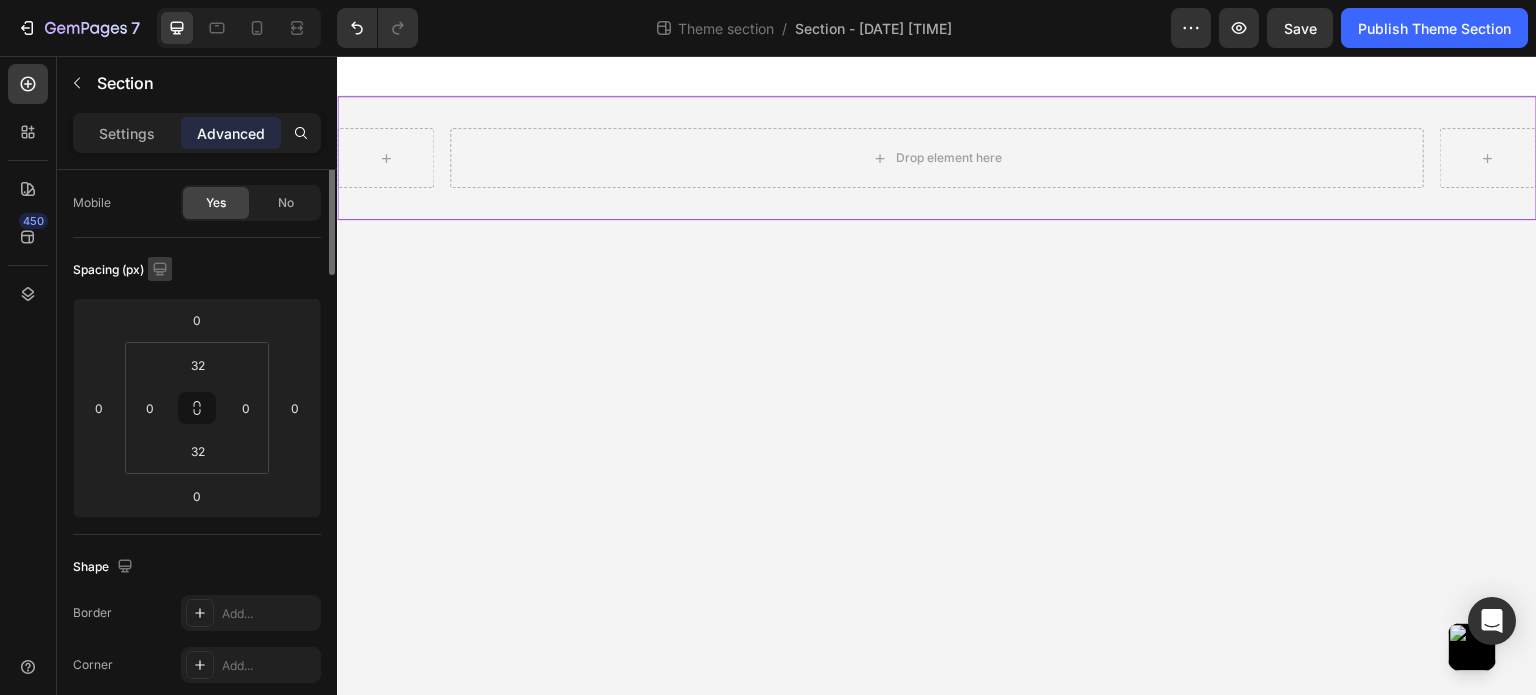 scroll, scrollTop: 0, scrollLeft: 0, axis: both 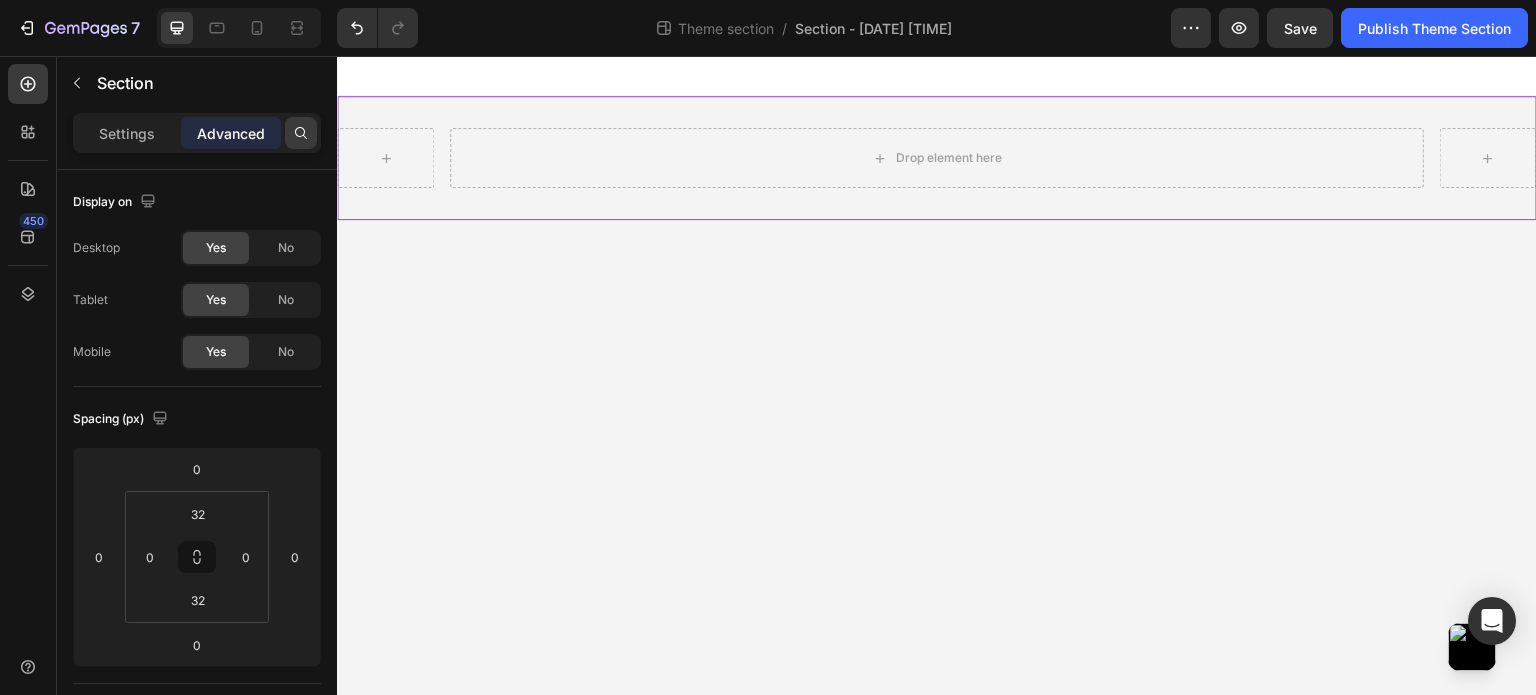 click 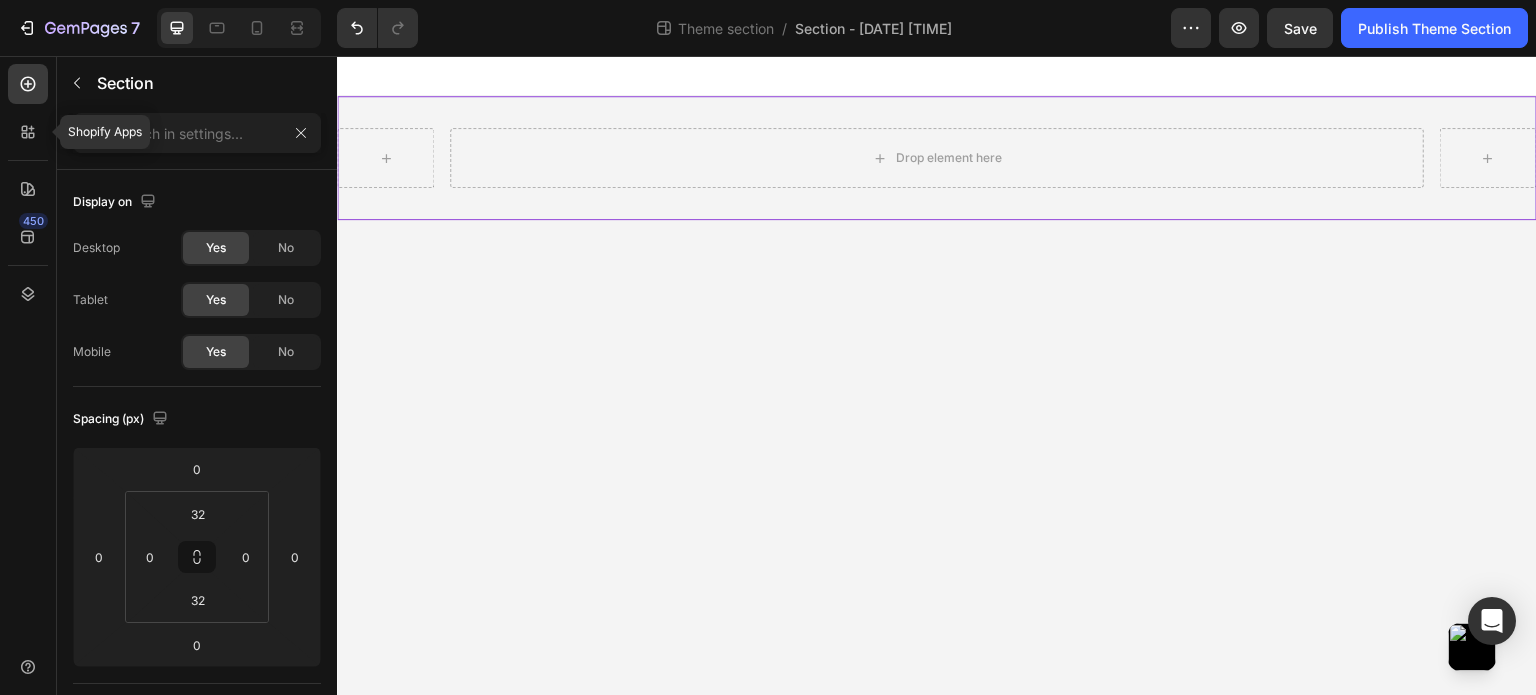 click 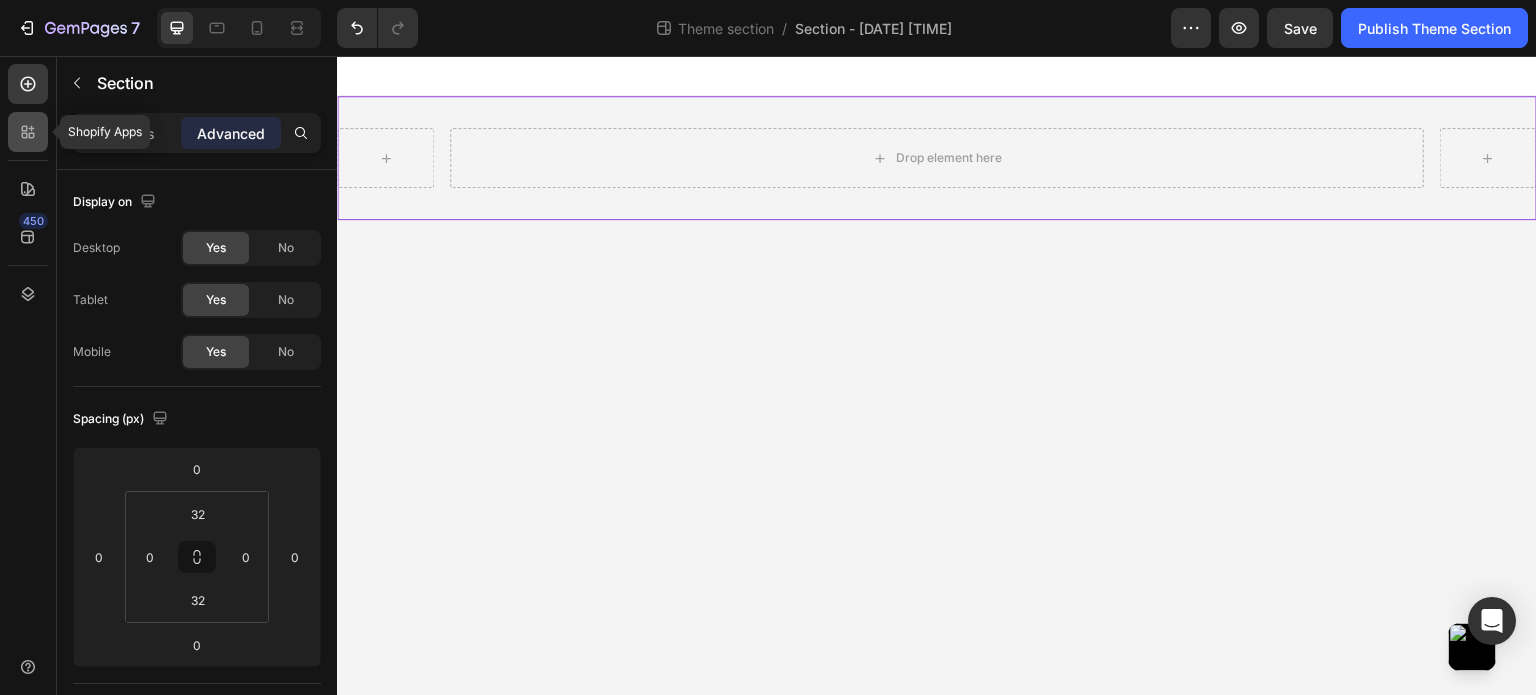 click 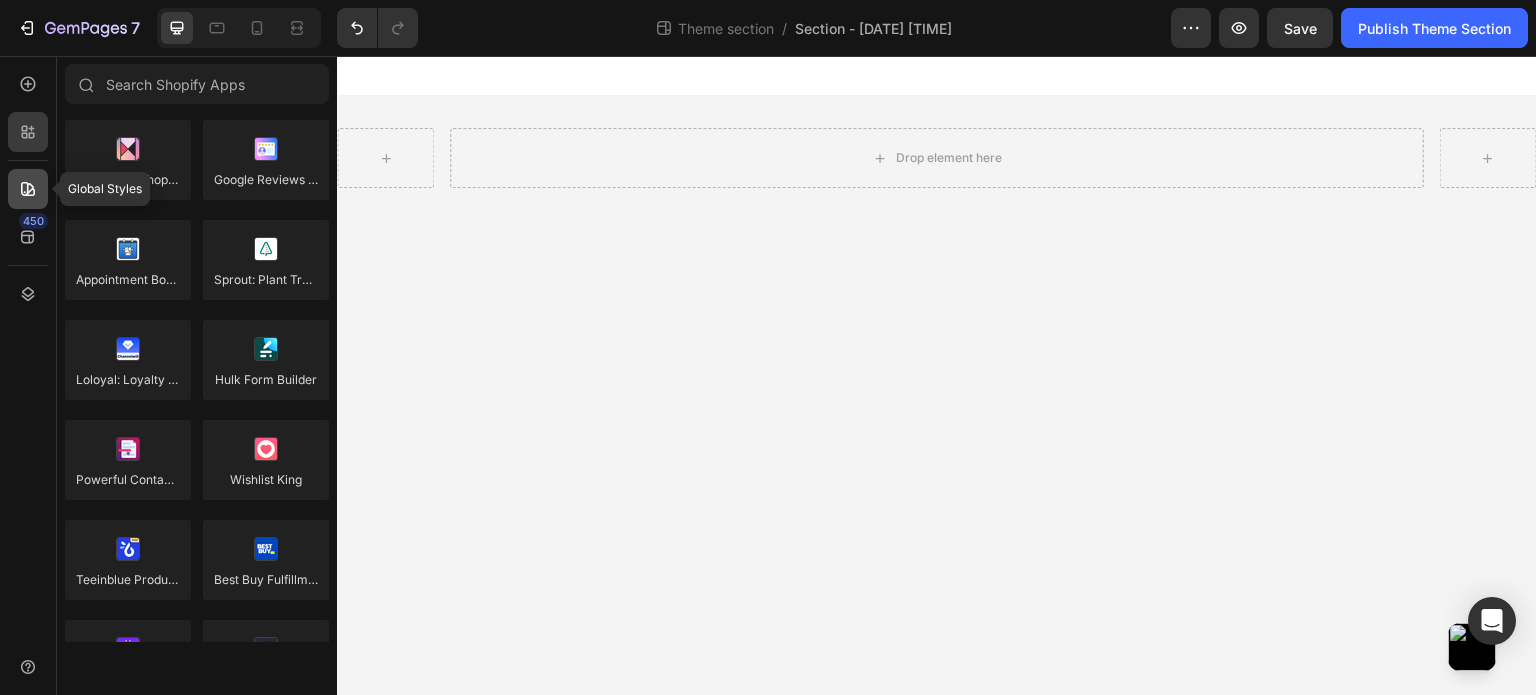 click 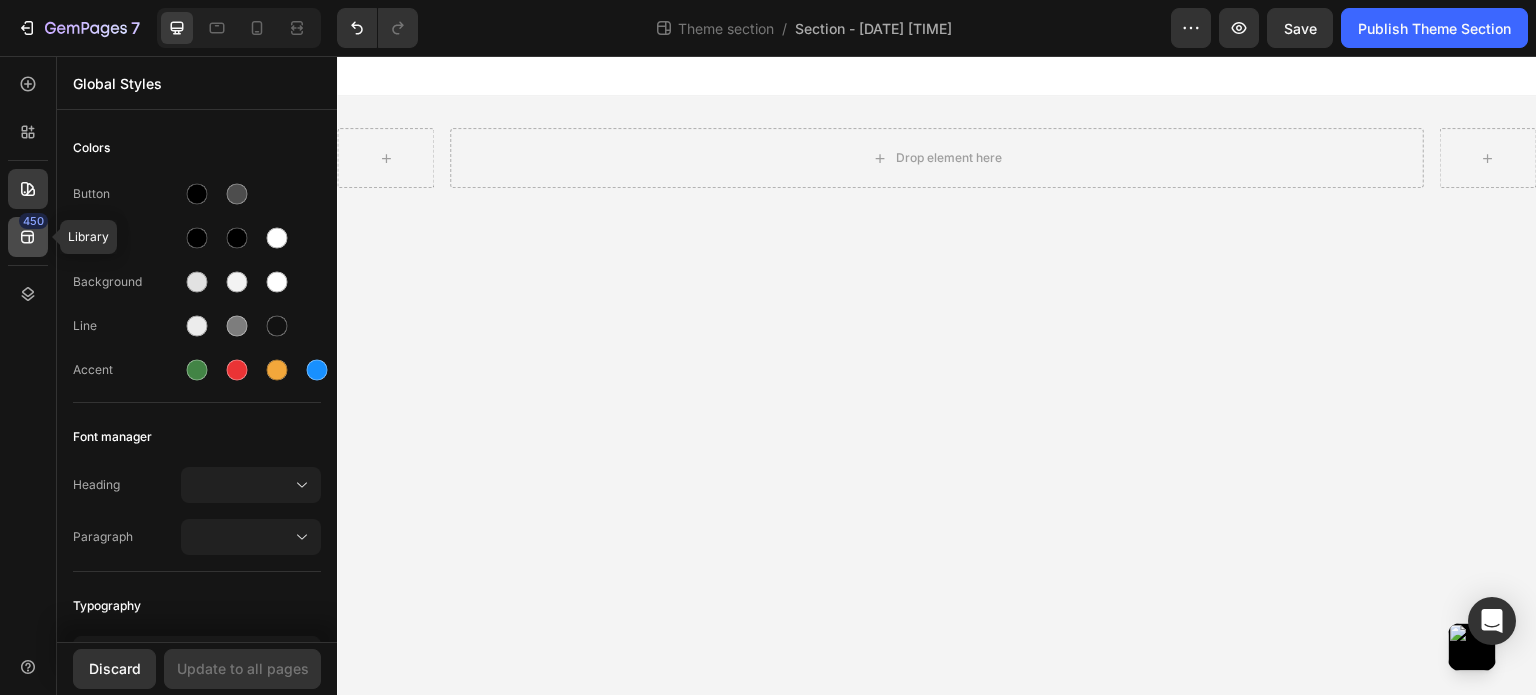 click 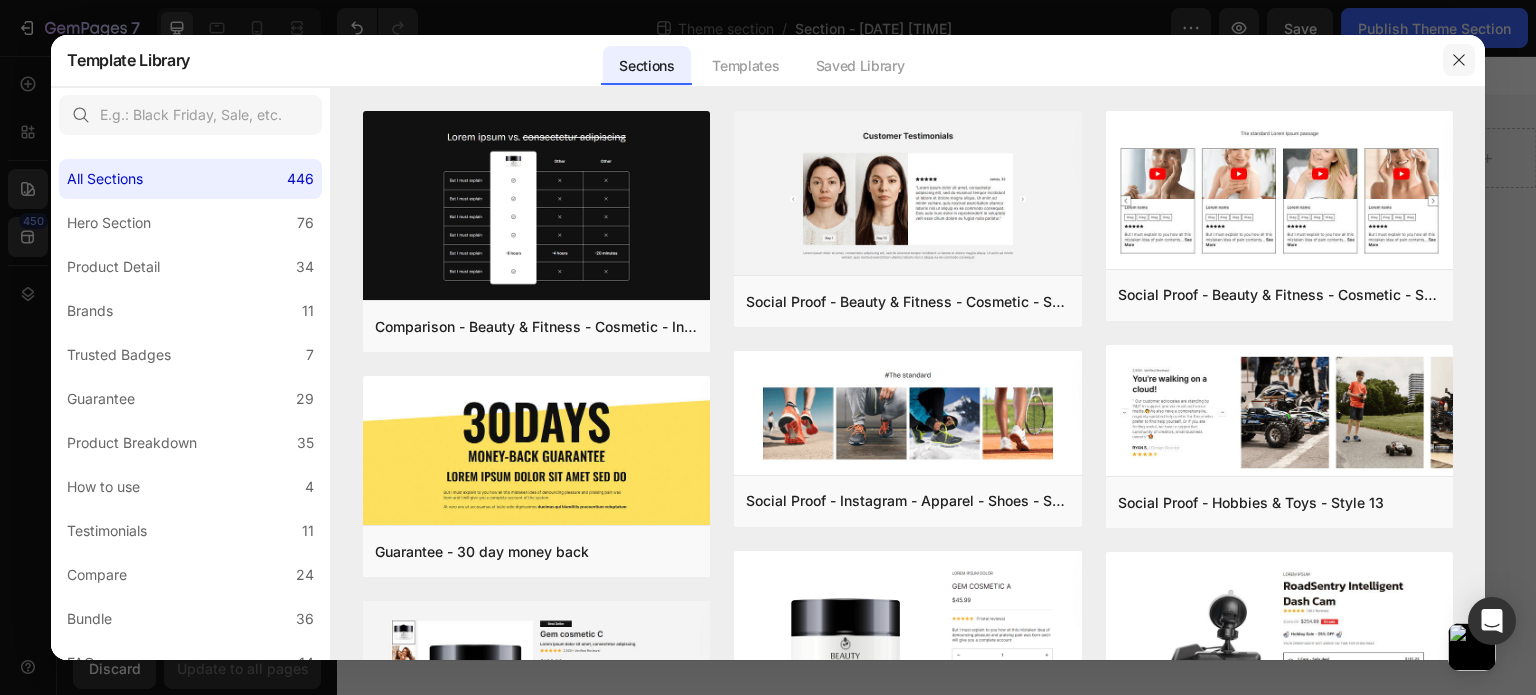 drag, startPoint x: 1452, startPoint y: 59, endPoint x: 1111, endPoint y: 2, distance: 345.7311 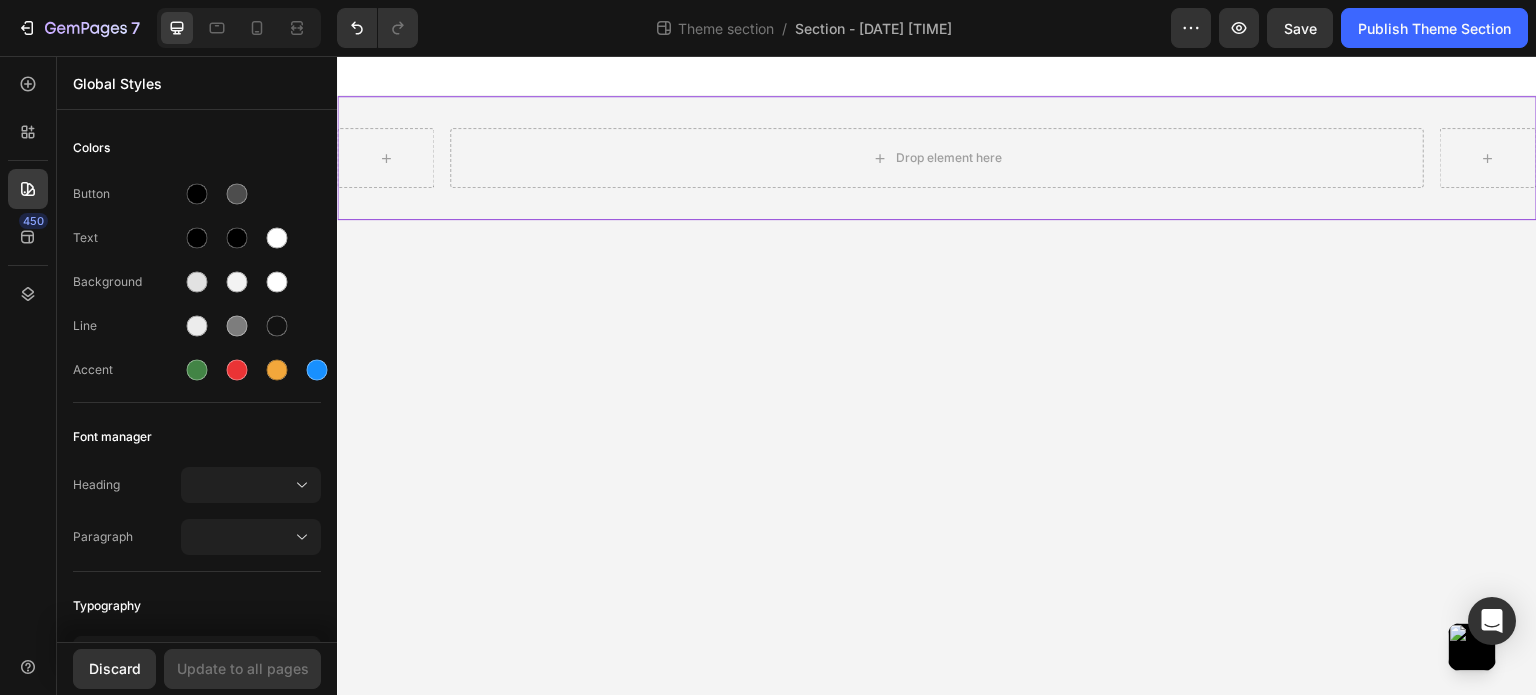 click on "Drop element here
Row" at bounding box center (937, 158) 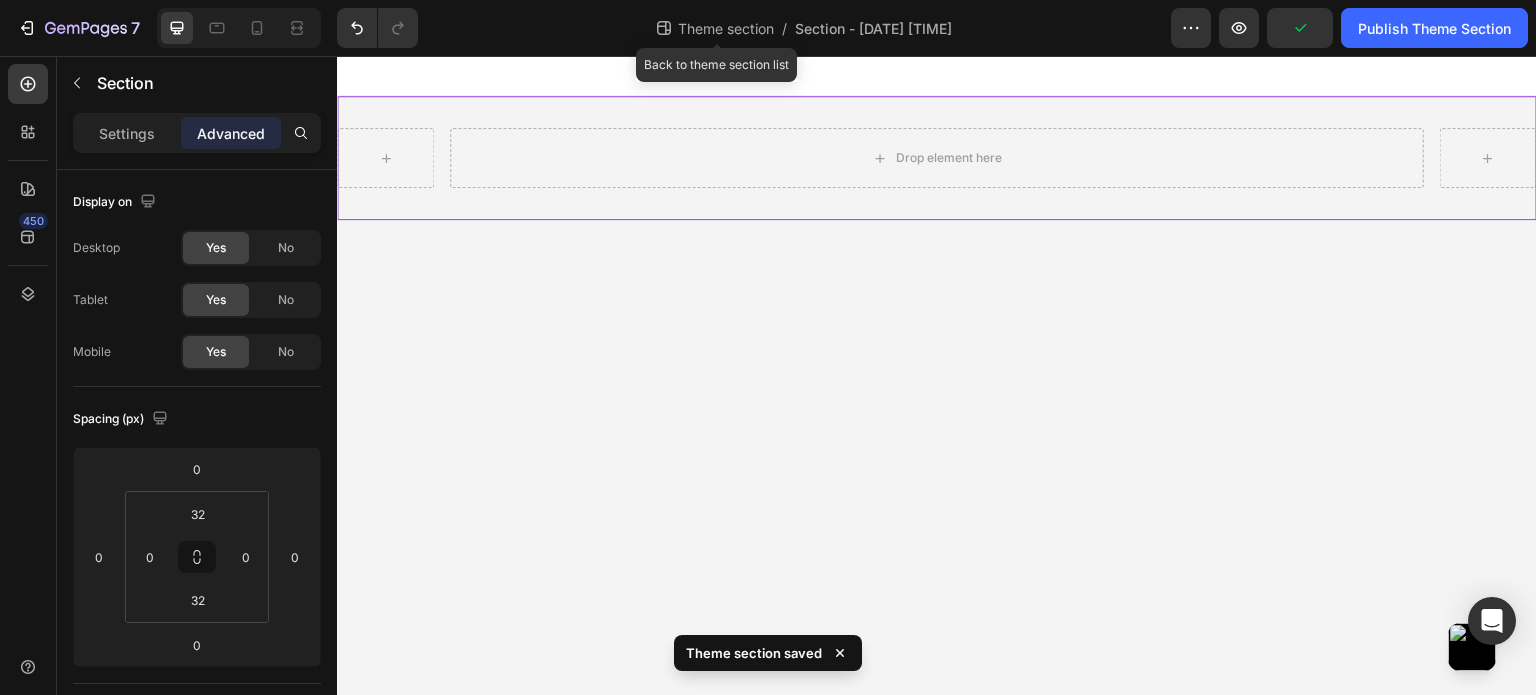 click on "Theme section" at bounding box center (726, 28) 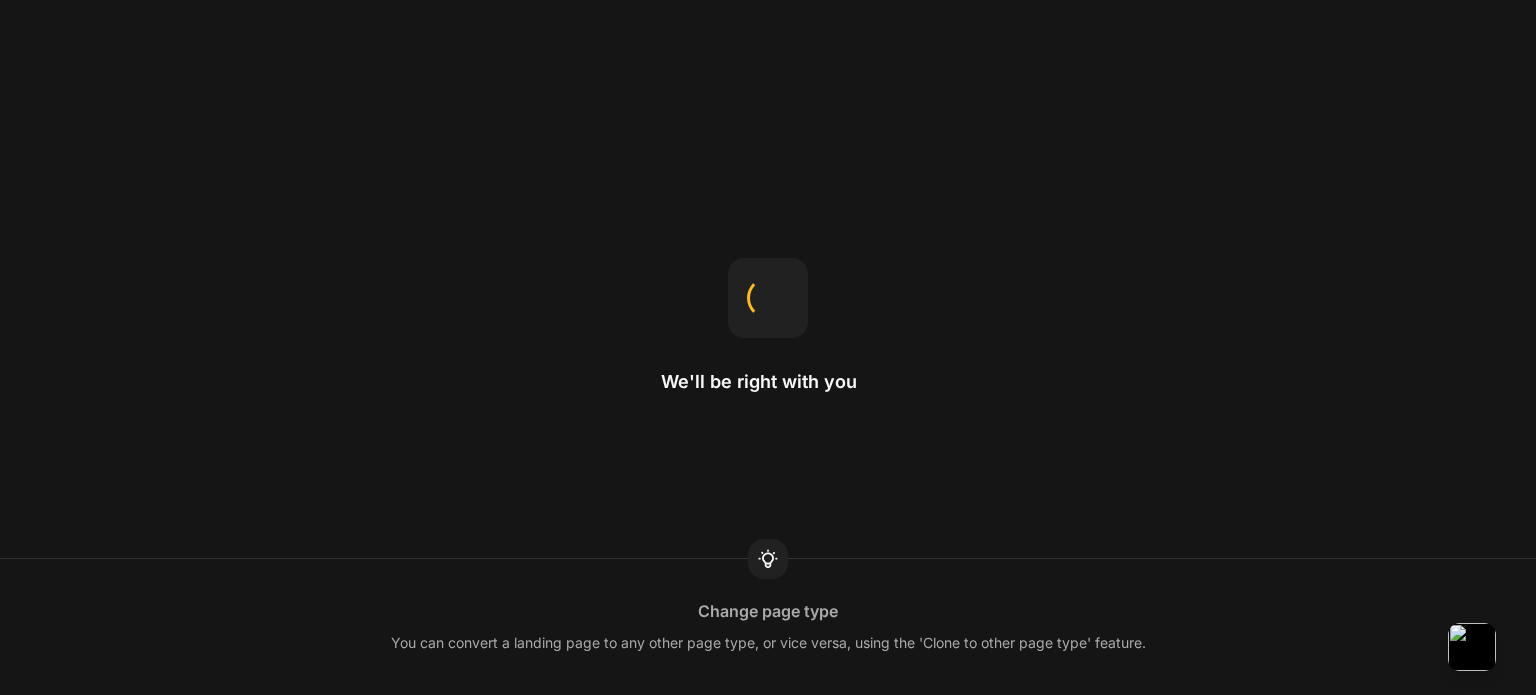 scroll, scrollTop: 0, scrollLeft: 0, axis: both 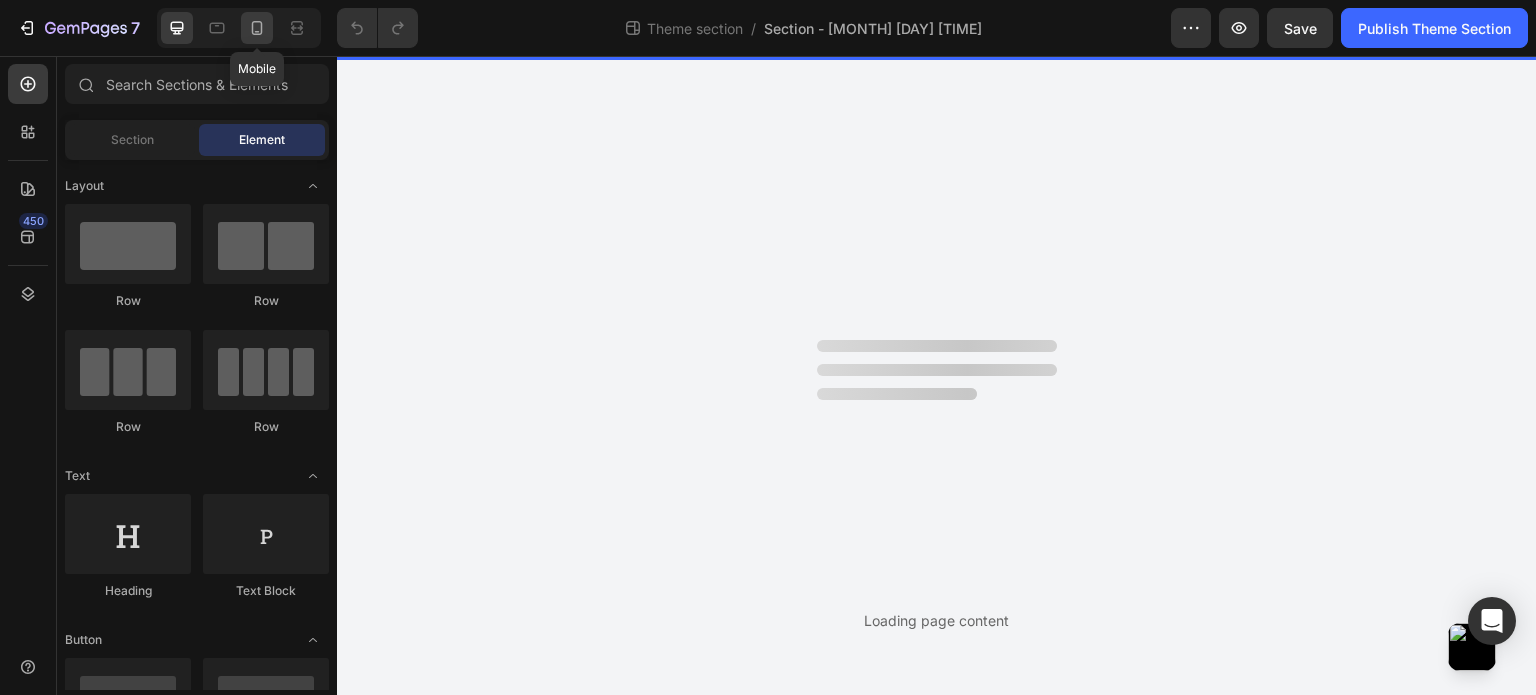 click 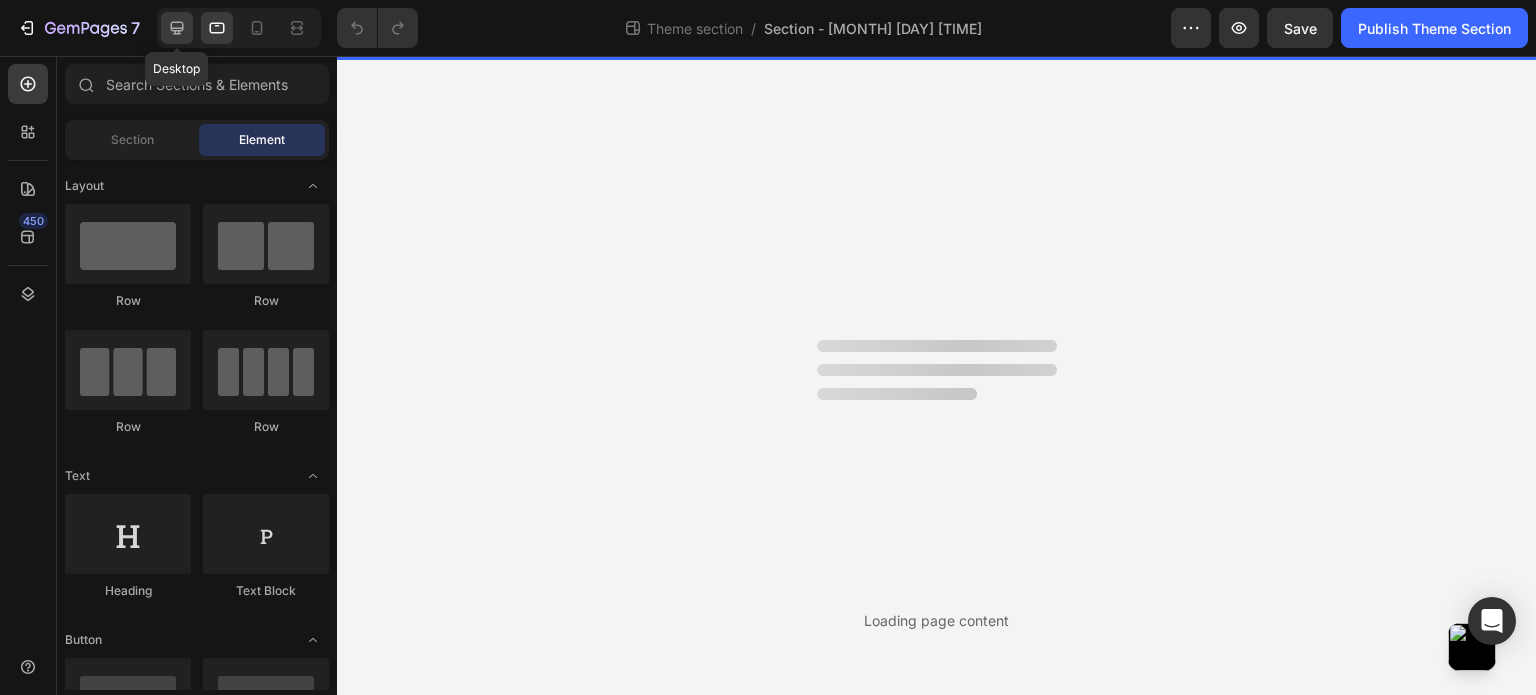 click 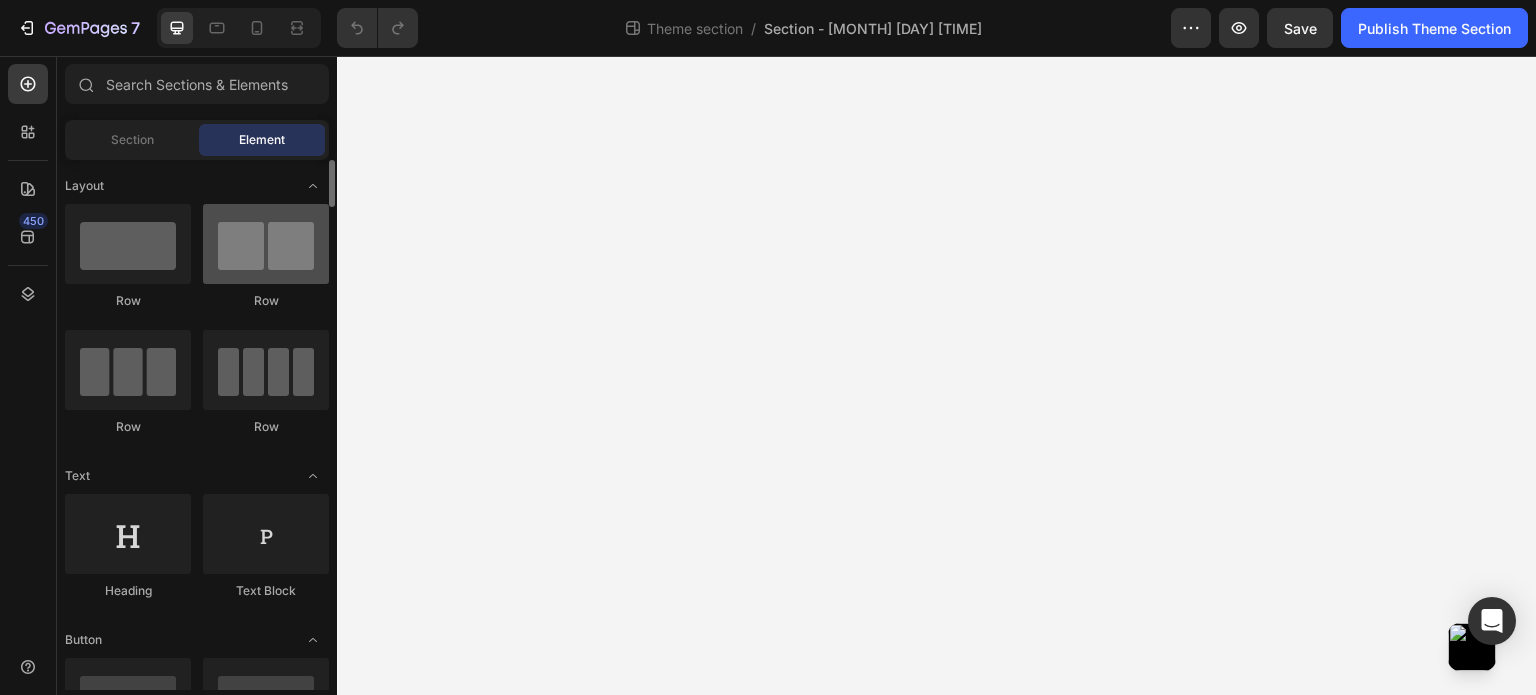 click at bounding box center [266, 244] 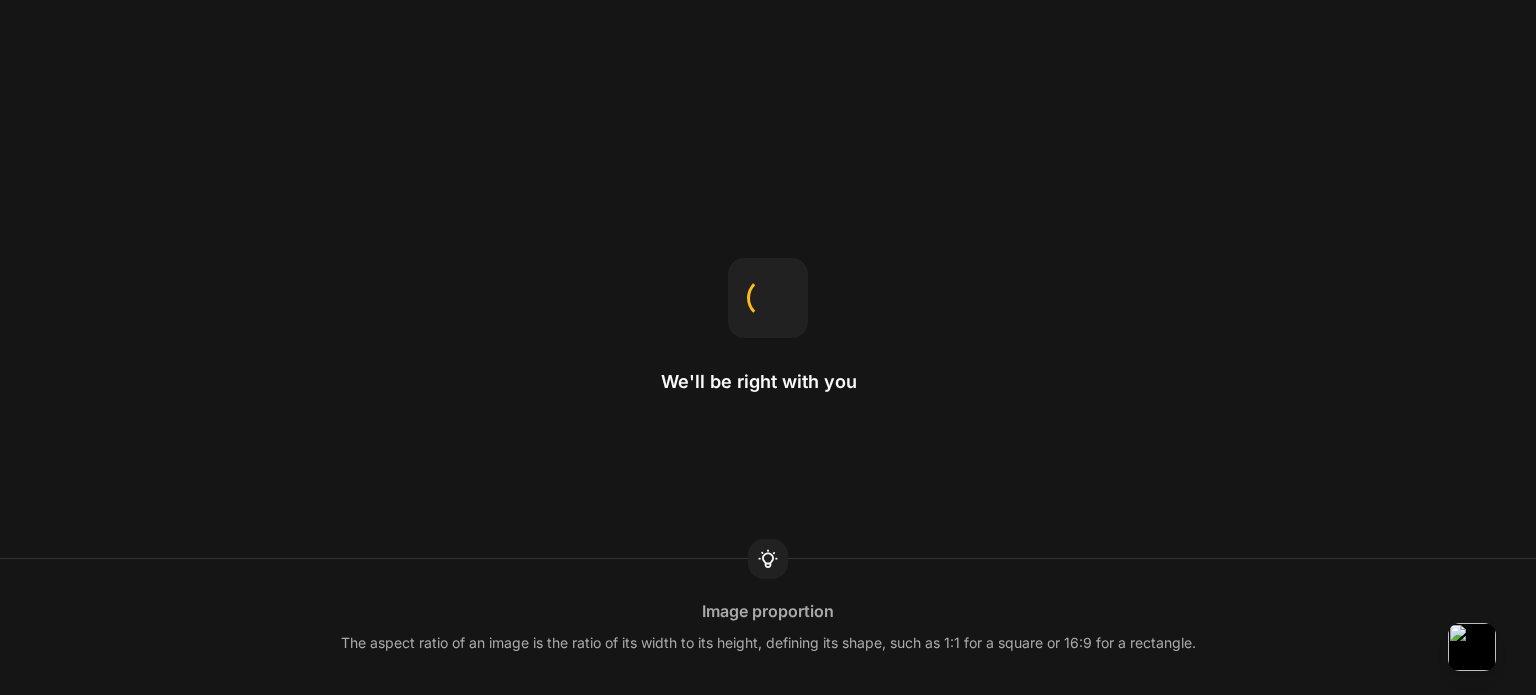 scroll, scrollTop: 0, scrollLeft: 0, axis: both 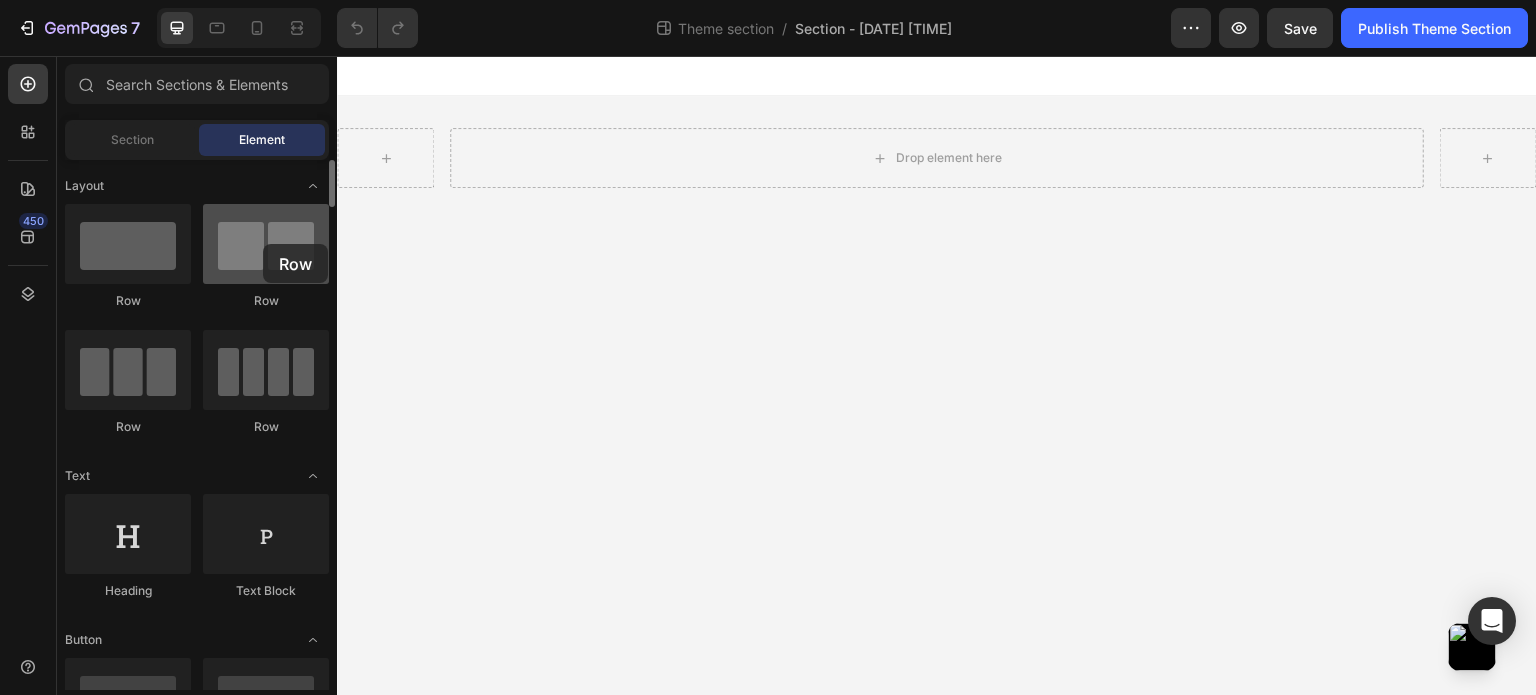 click at bounding box center (266, 244) 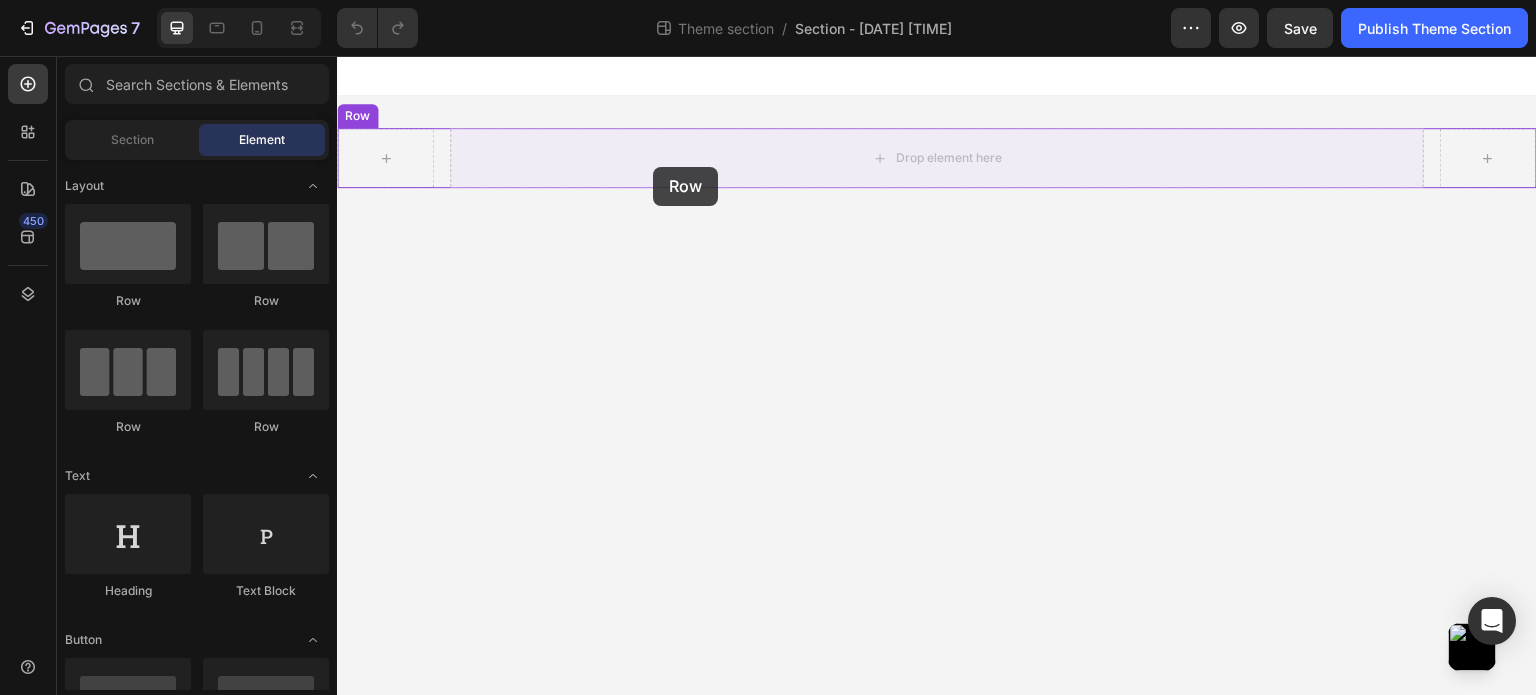 drag, startPoint x: 595, startPoint y: 299, endPoint x: 653, endPoint y: 167, distance: 144.18044 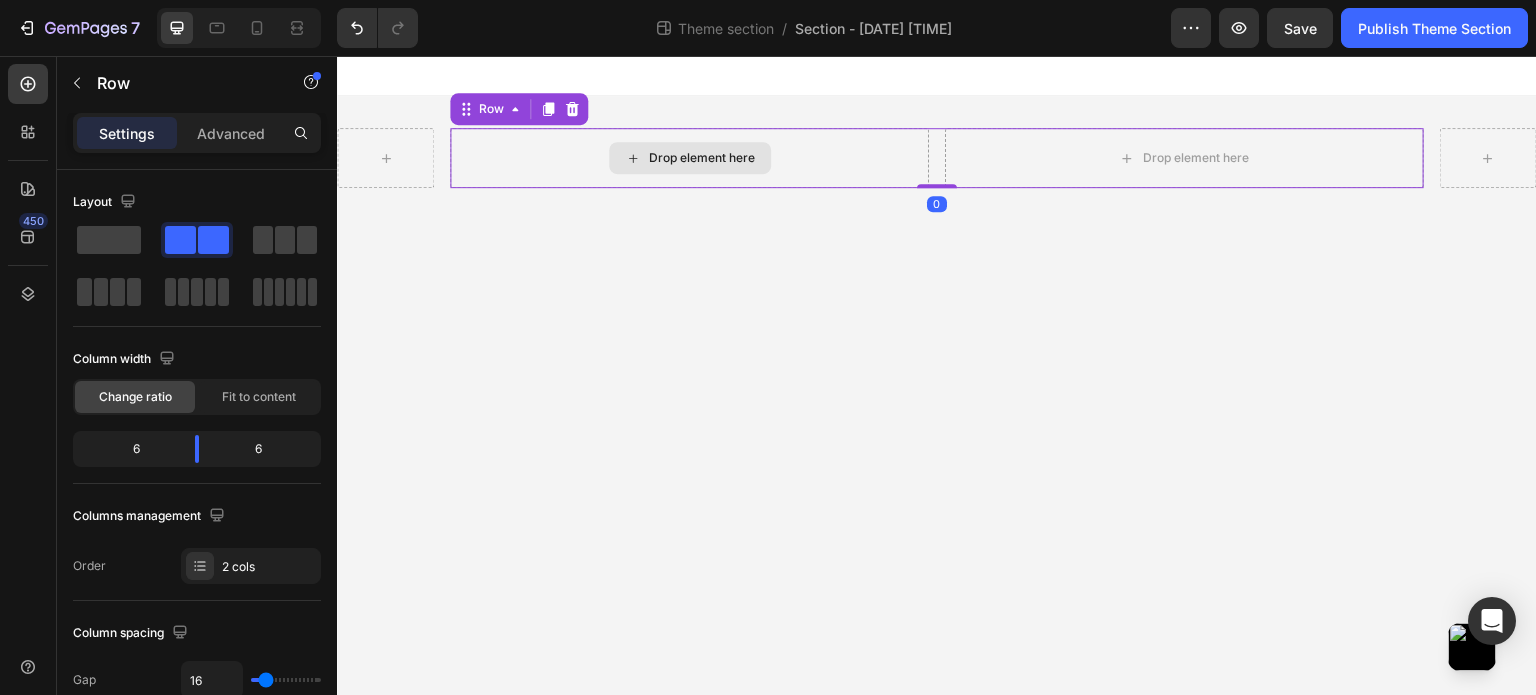 click on "Drop element here" at bounding box center (689, 158) 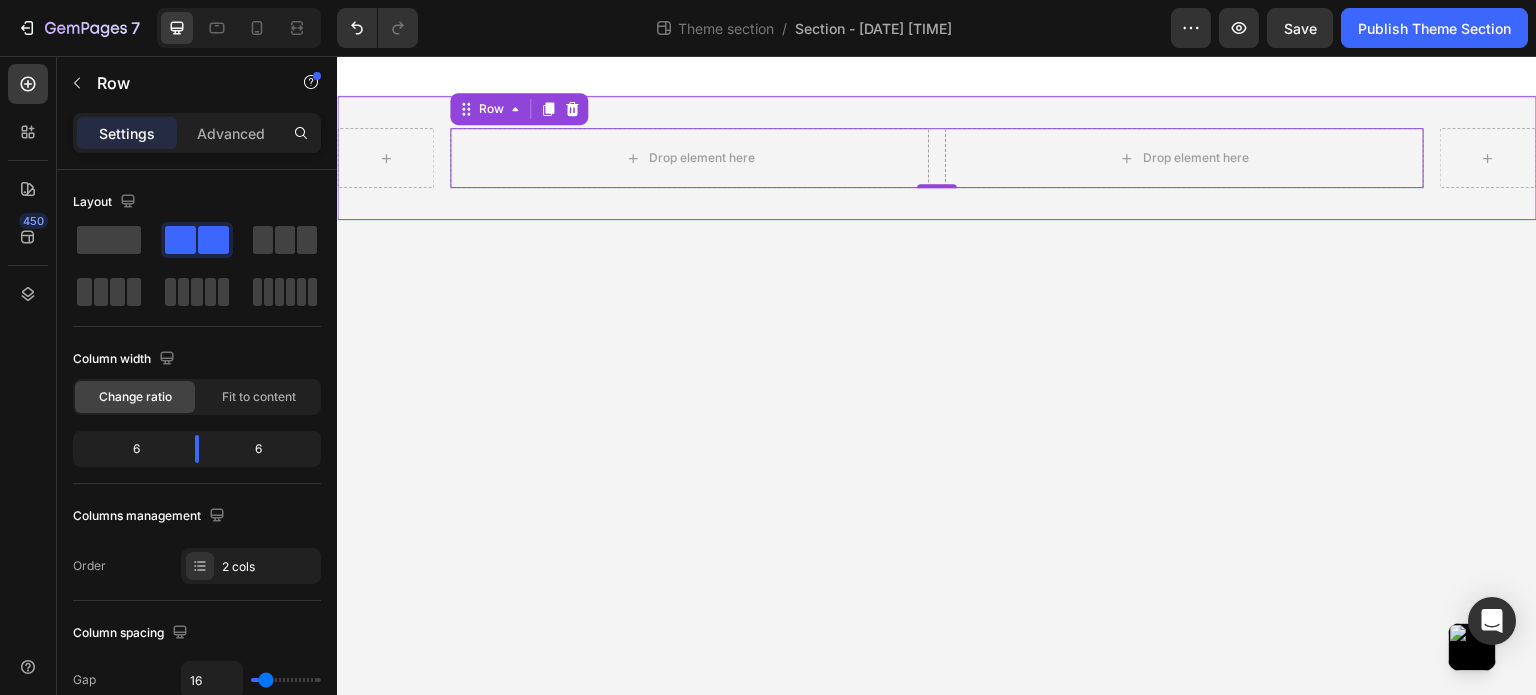 click on "Drop element here
Drop element here Row   0
Row" at bounding box center (937, 158) 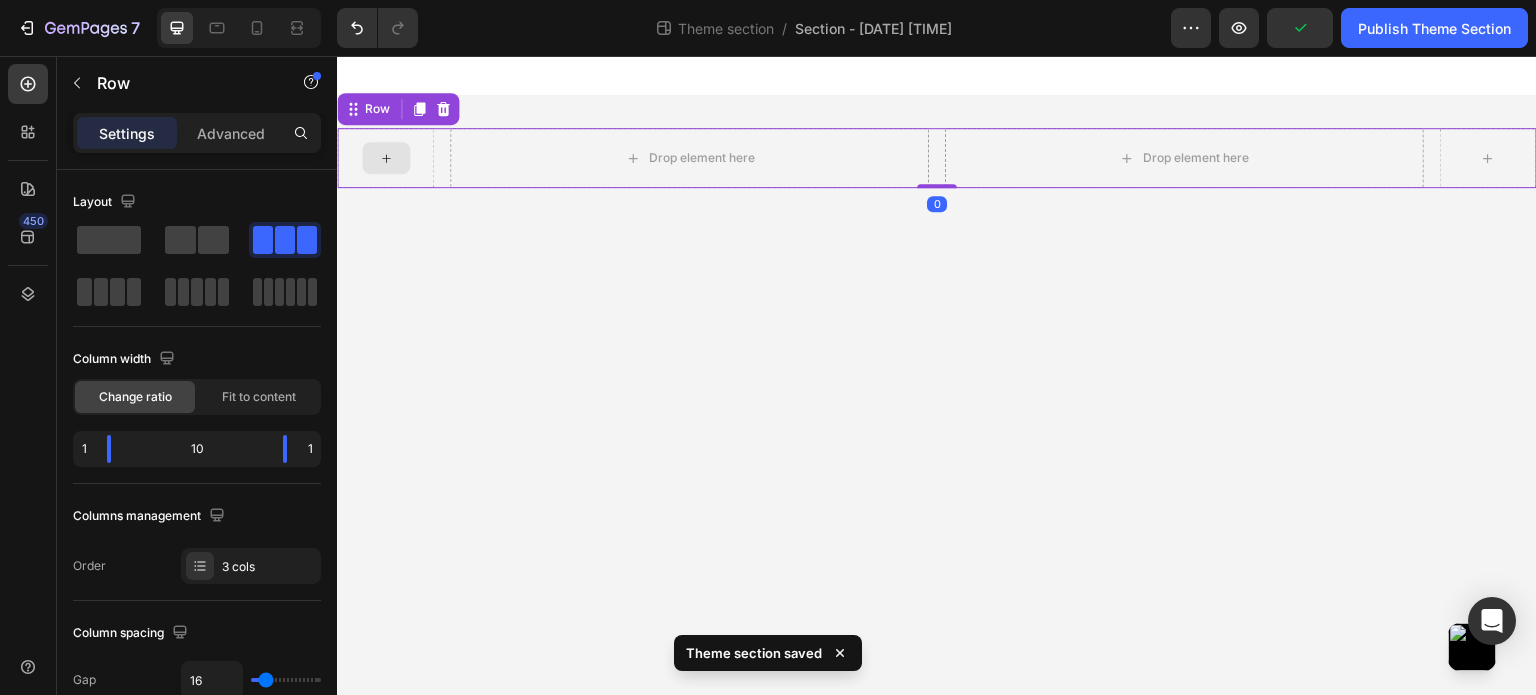 click at bounding box center [385, 158] 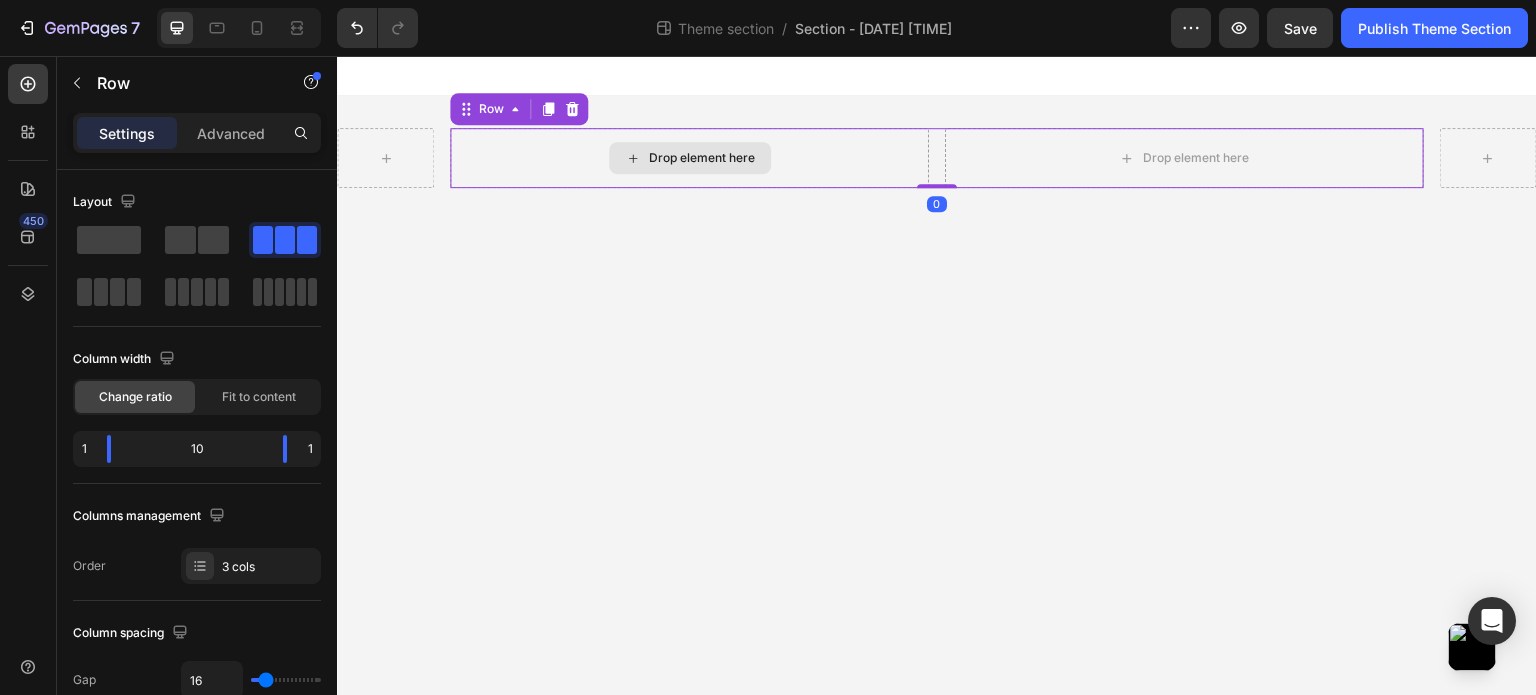 click on "Drop element here" at bounding box center [689, 158] 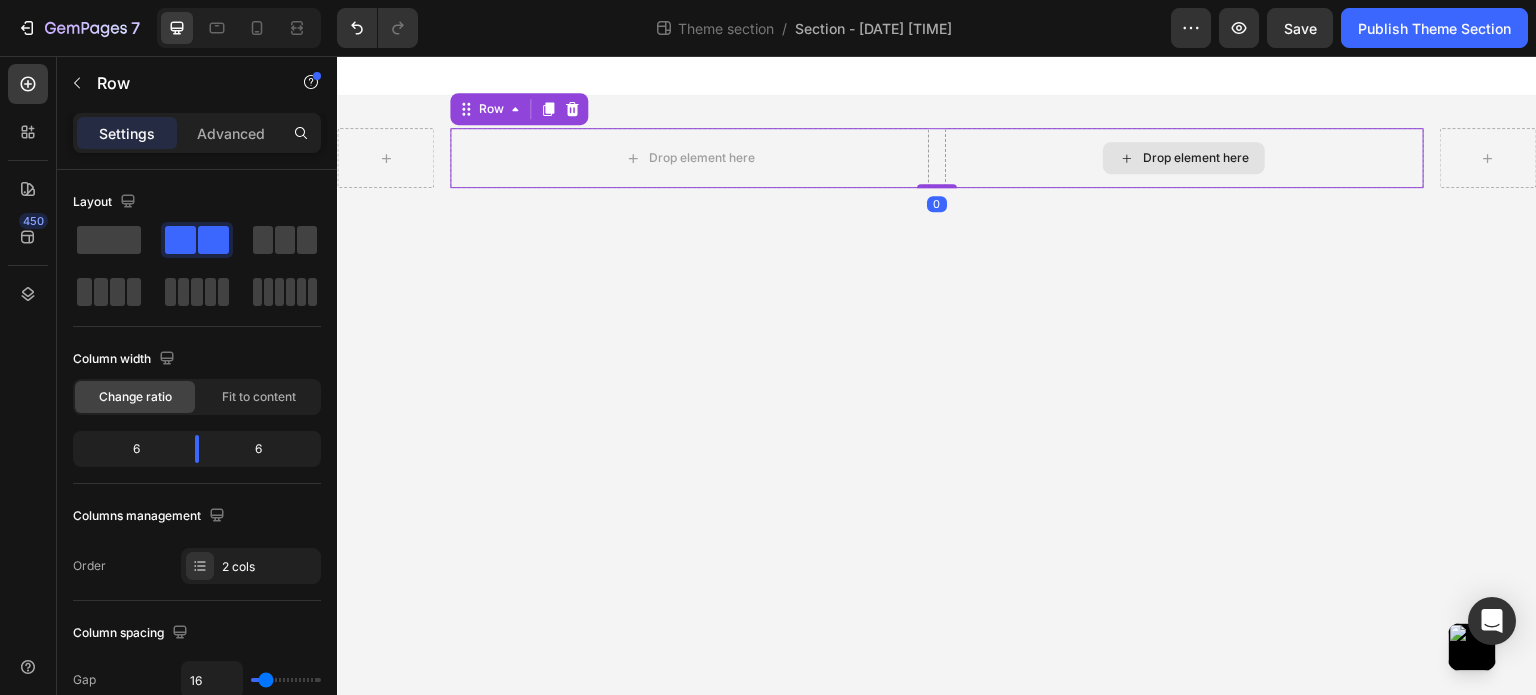 click on "Drop element here" at bounding box center (1184, 158) 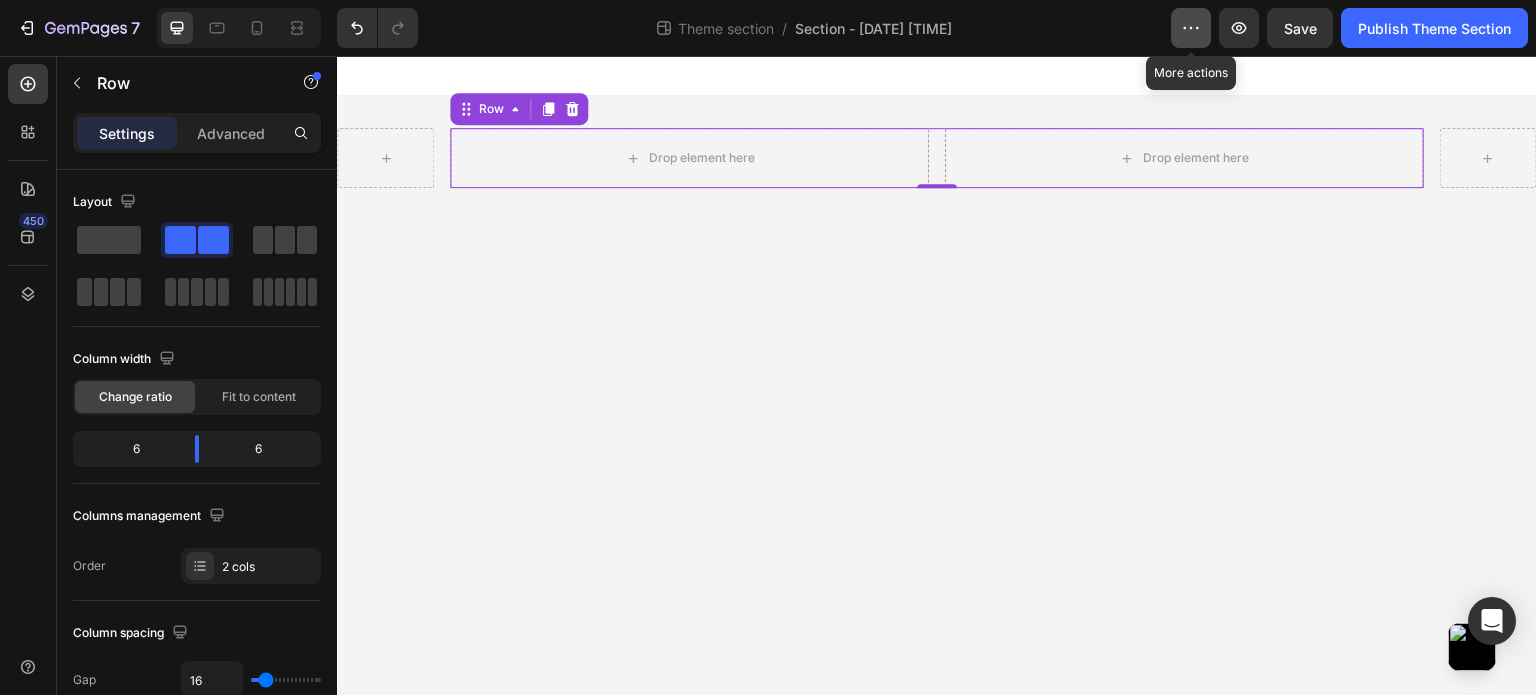click 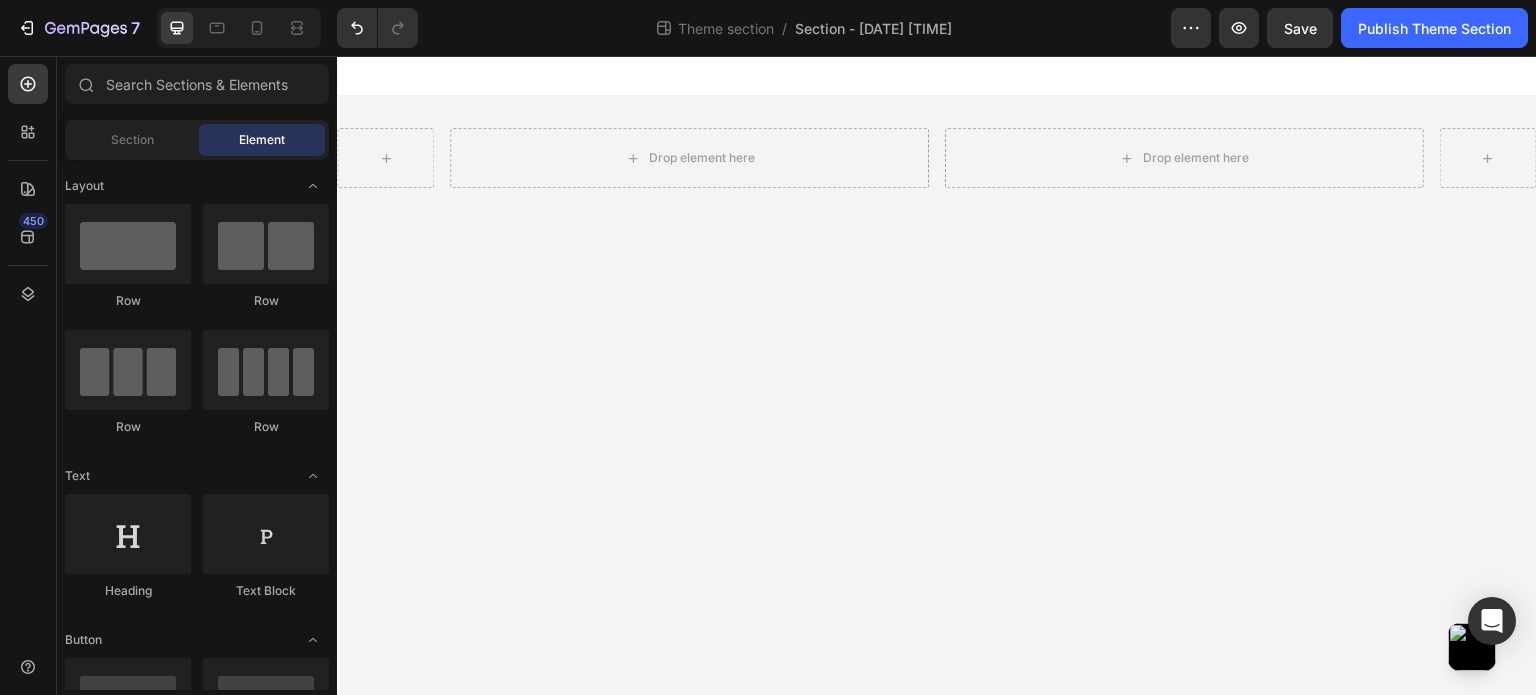 click on "Drop element here
Drop element here Row
Row Root
Drag & drop element from sidebar or
Explore Library
Add section Choose templates inspired by CRO experts Generate layout from URL or image Add blank section then drag & drop elements" at bounding box center (937, 376) 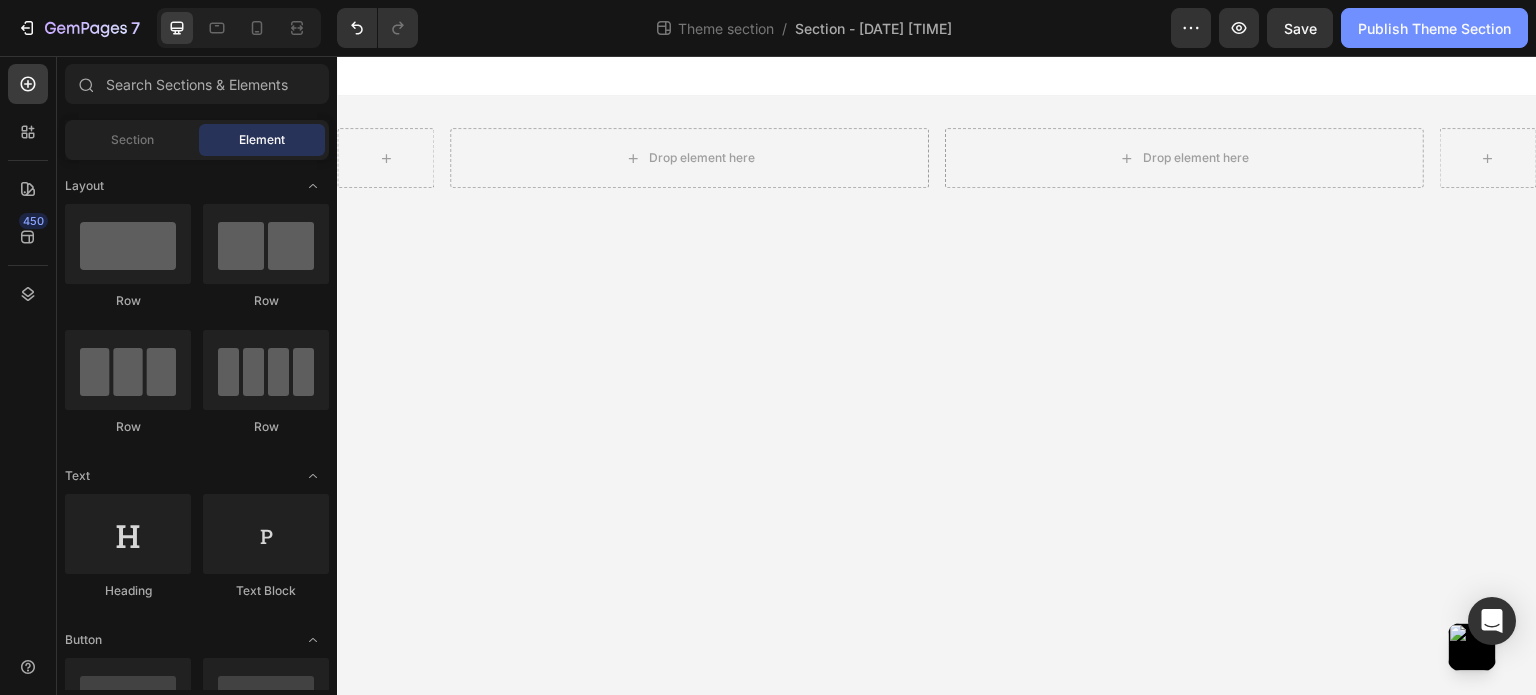 click on "Publish Theme Section" at bounding box center (1434, 28) 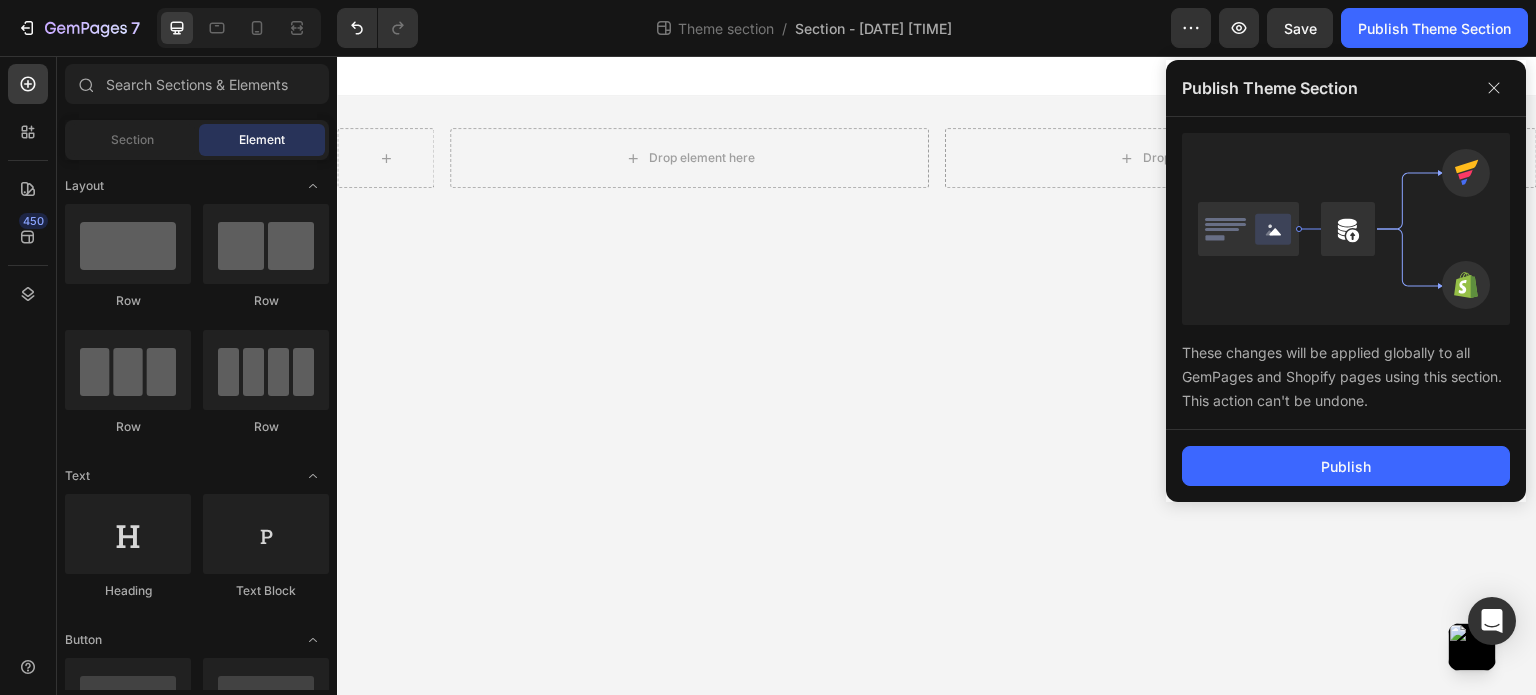 click 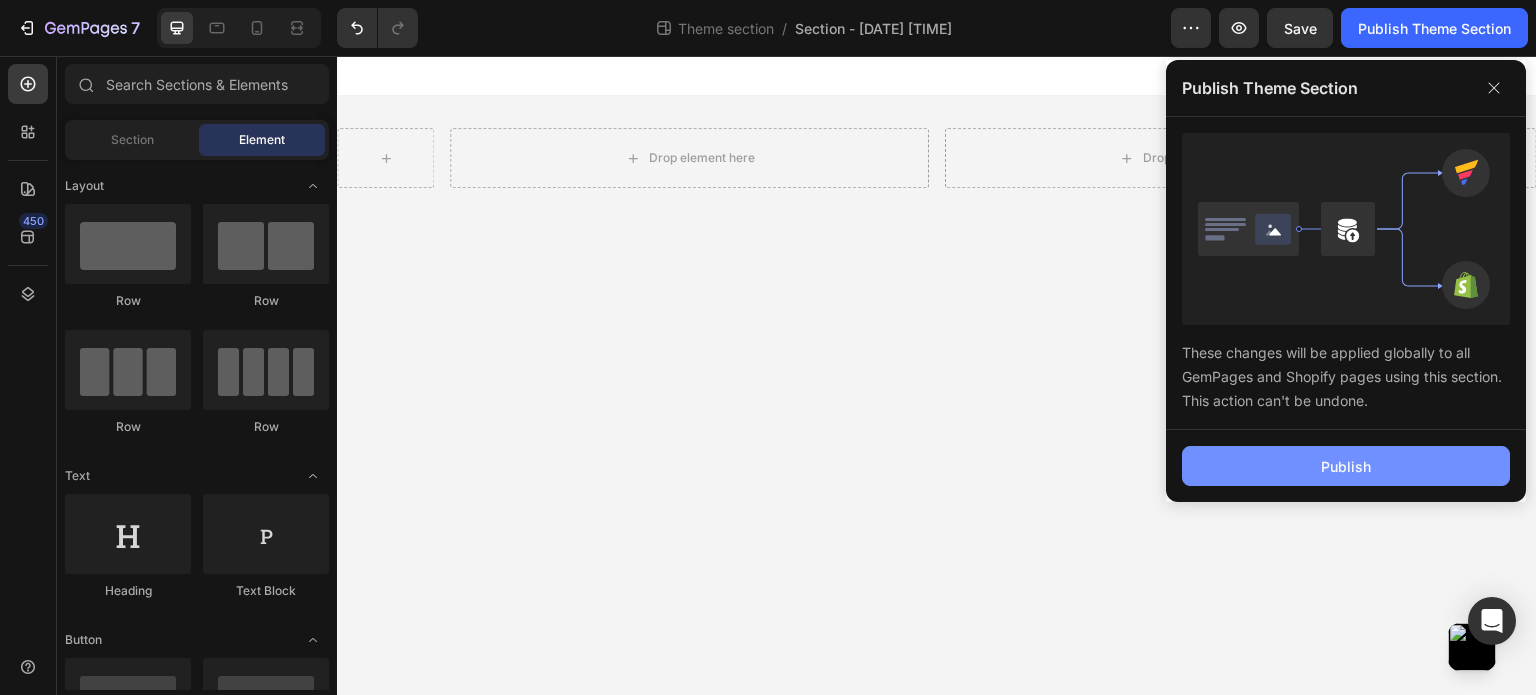 click on "Publish" 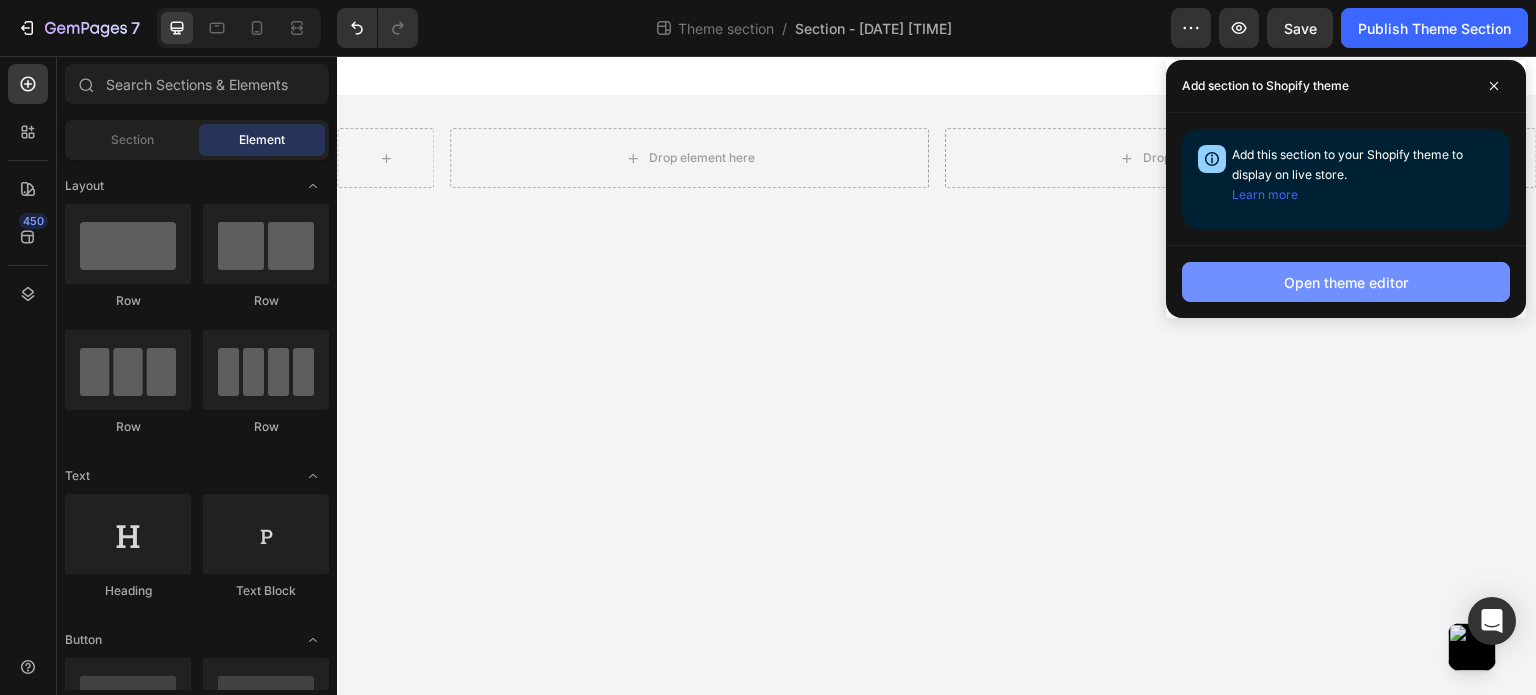 click on "Open theme editor" at bounding box center [1346, 282] 